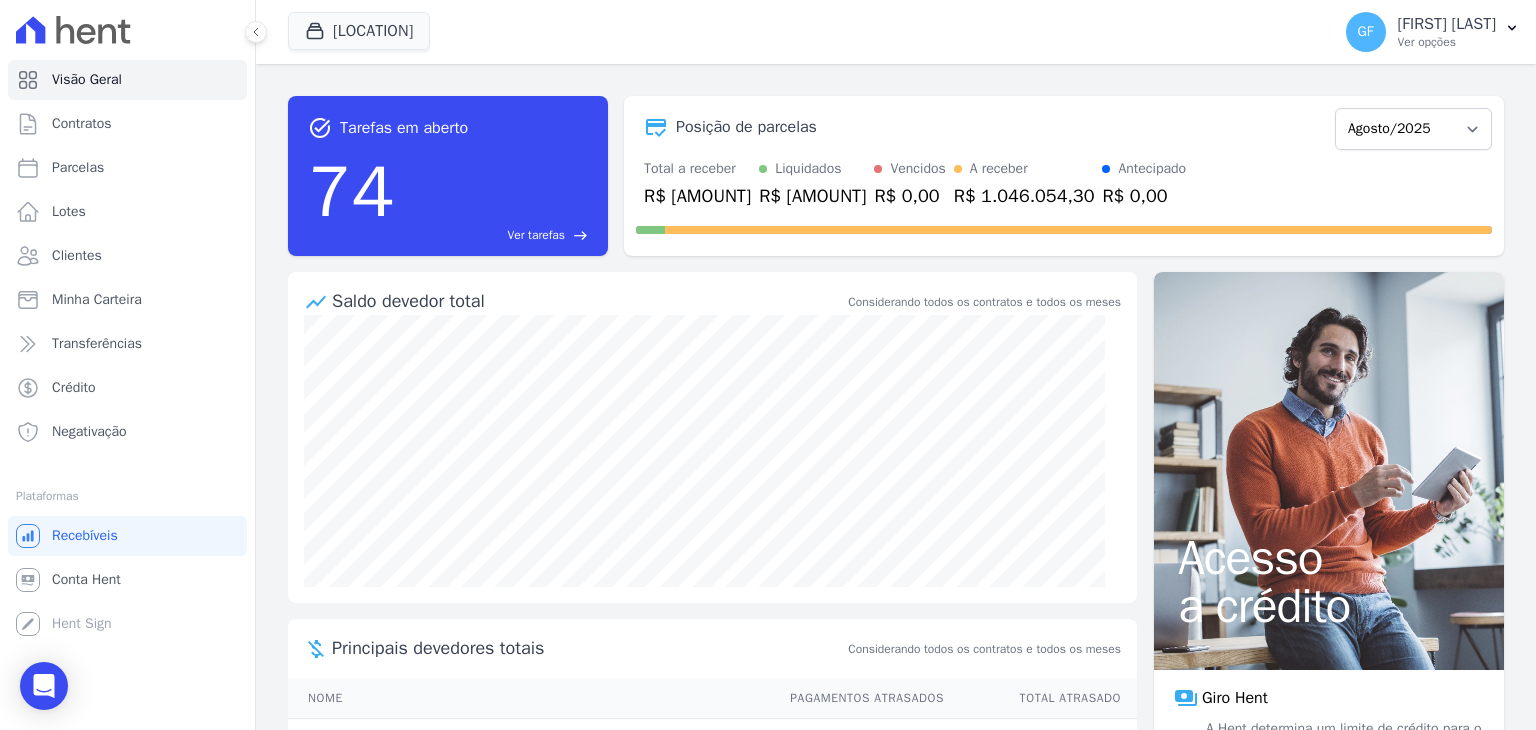 scroll, scrollTop: 0, scrollLeft: 0, axis: both 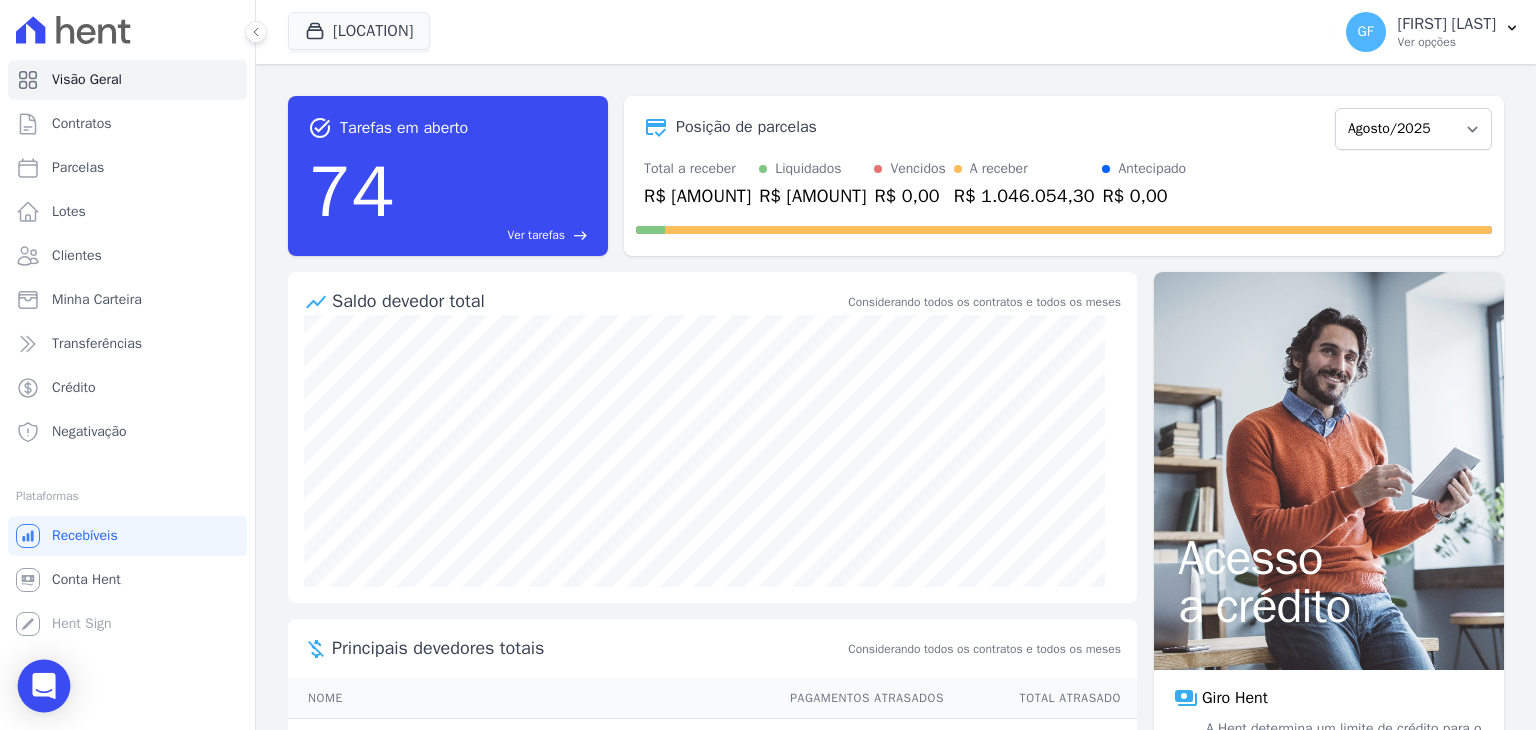 click at bounding box center [44, 686] 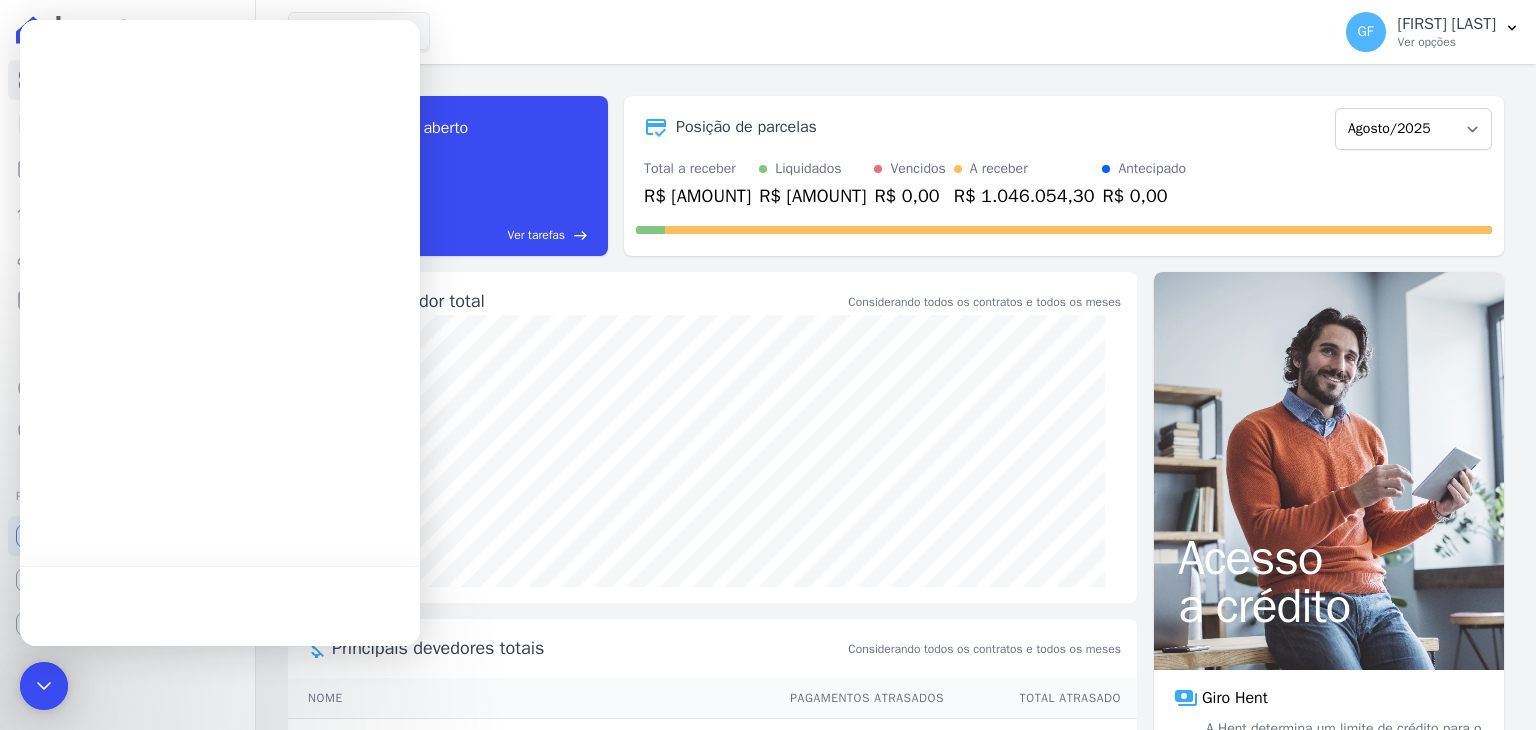 scroll, scrollTop: 0, scrollLeft: 0, axis: both 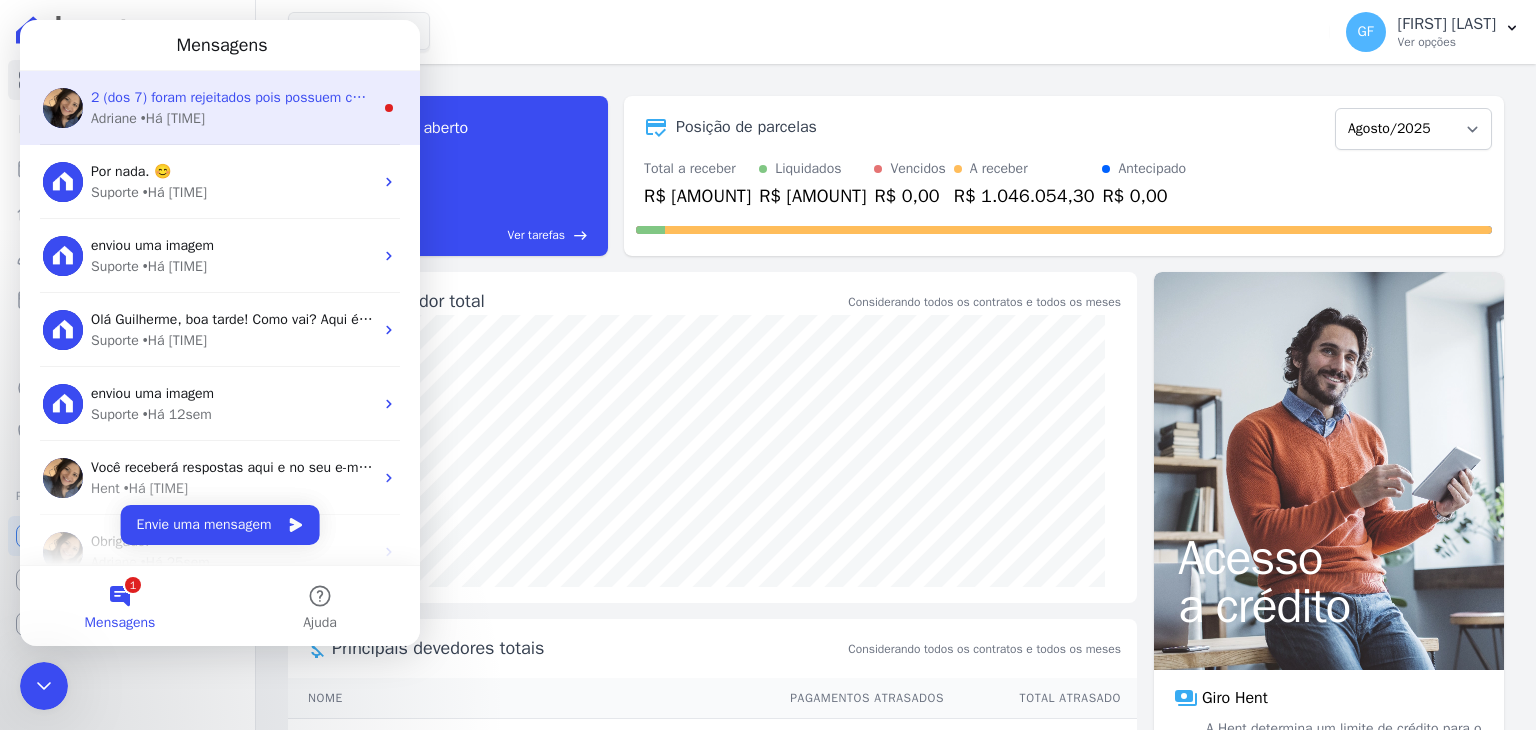 click on "2 (dos 7) foram rejeitados pois possuem cobrança - com a mesma numeração, importada na Hent." at bounding box center (232, 97) 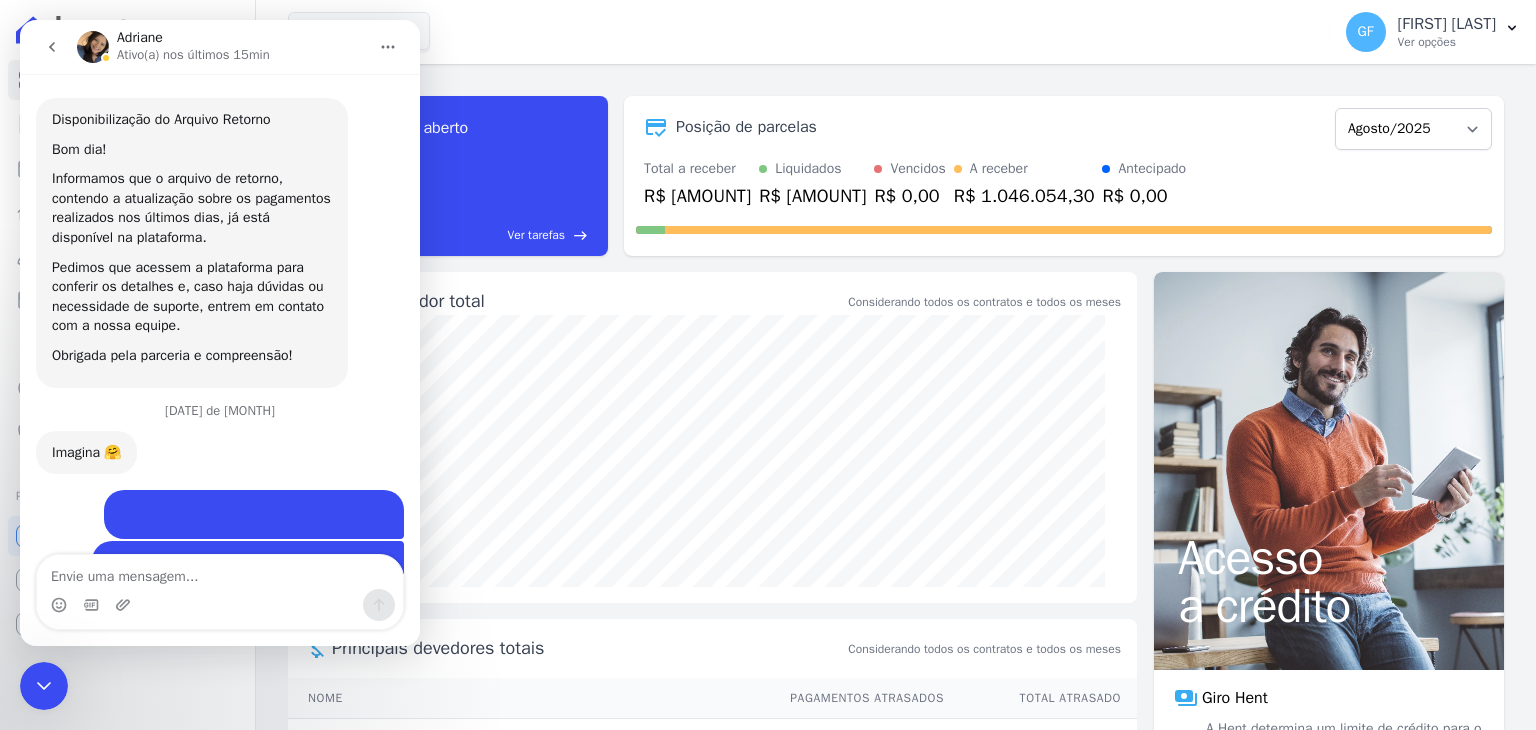 scroll, scrollTop: 3, scrollLeft: 0, axis: vertical 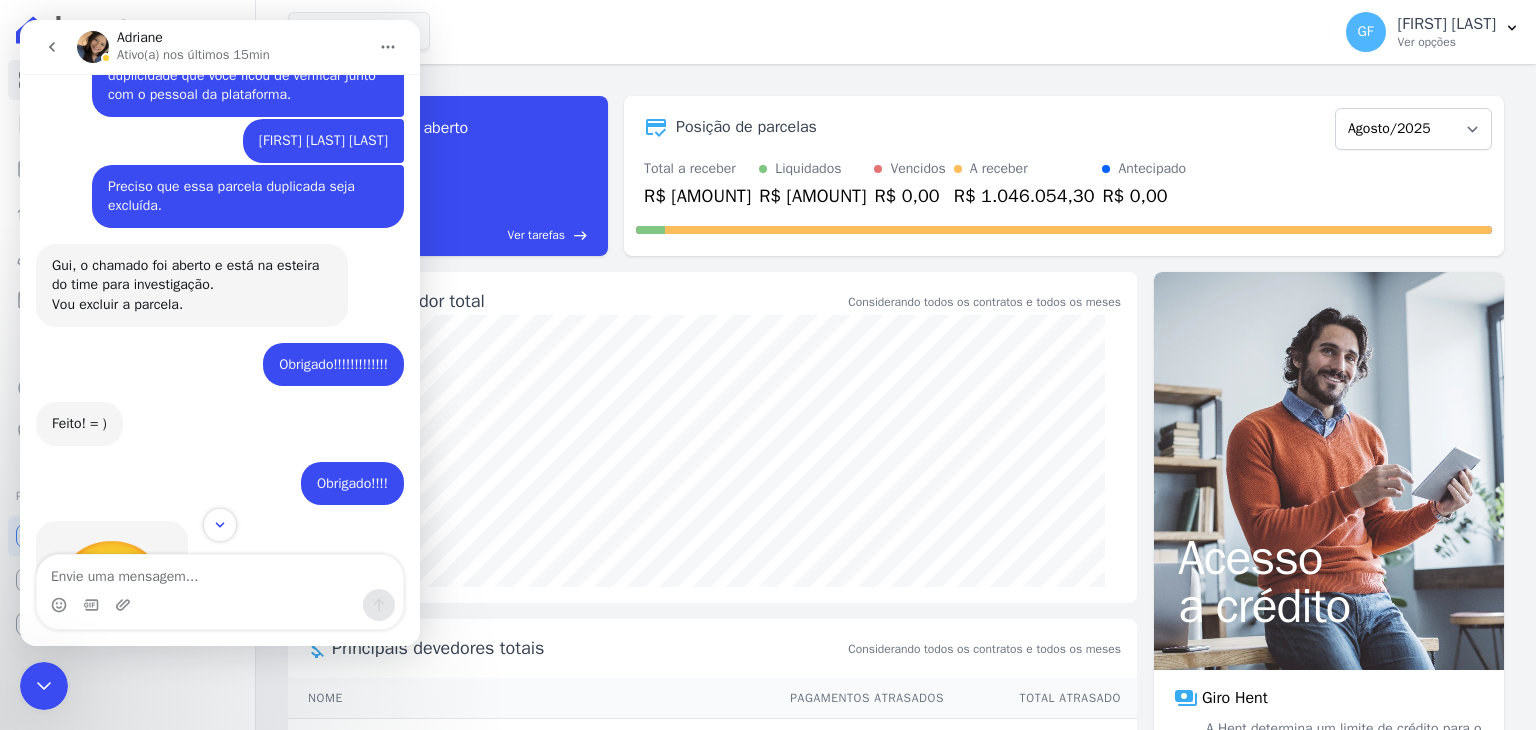 click at bounding box center [220, 525] 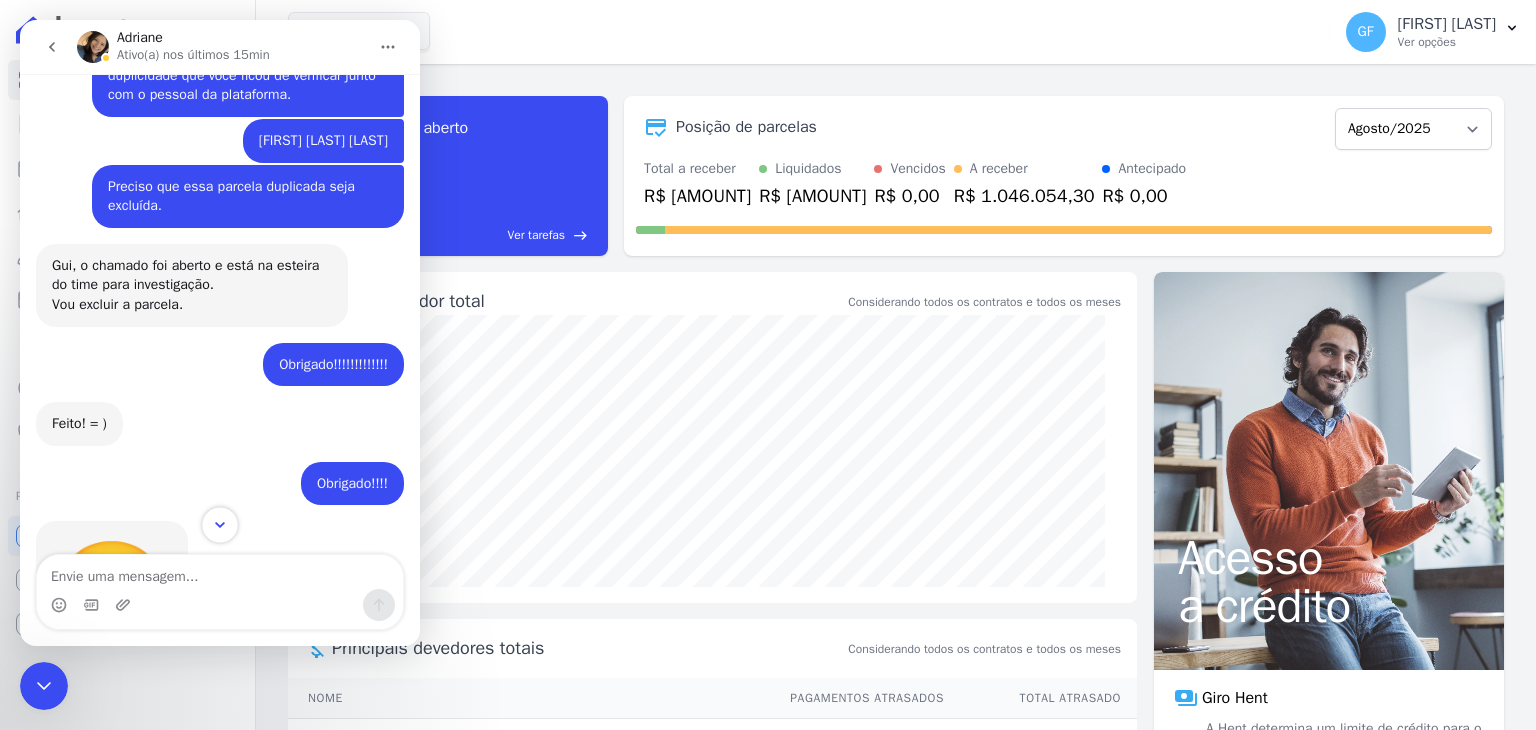 click 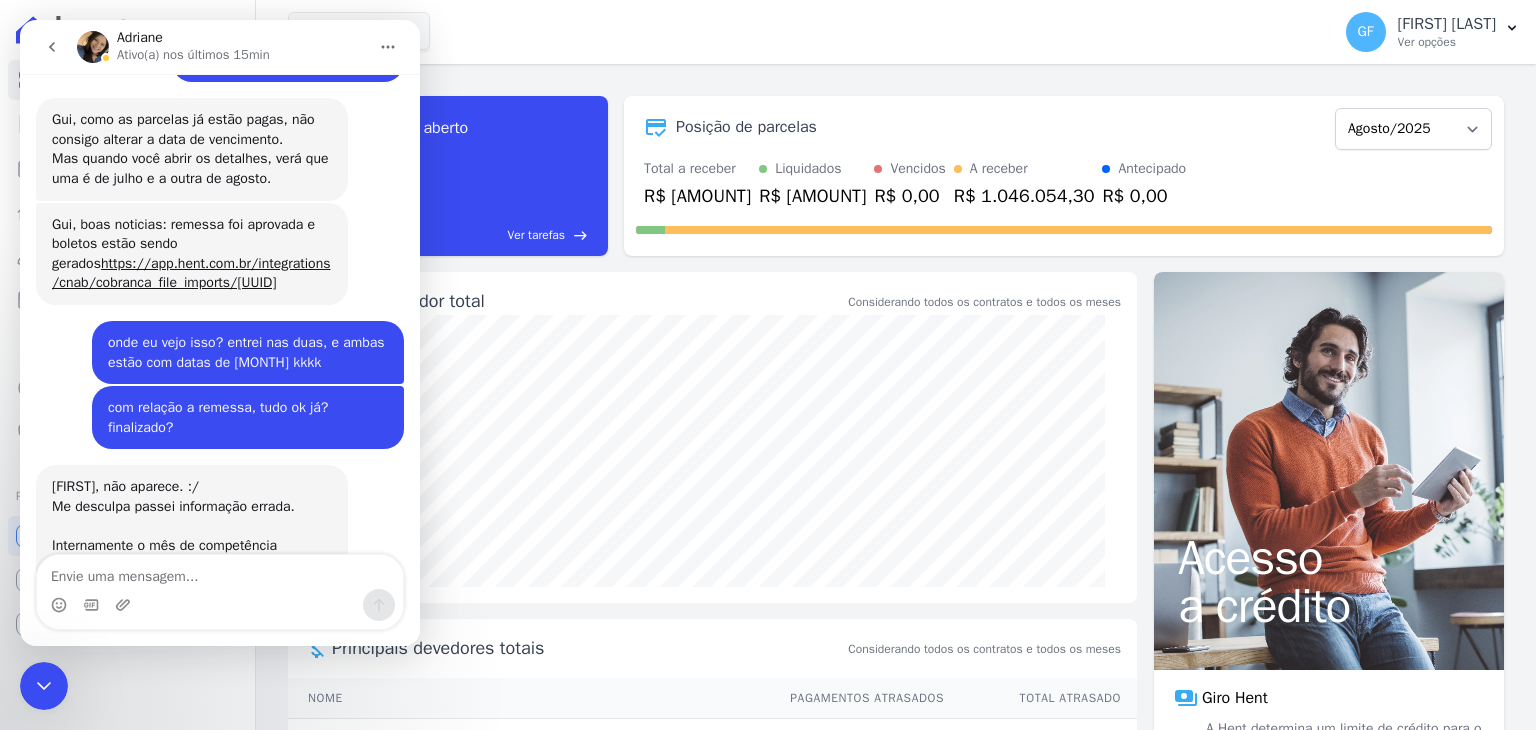 scroll, scrollTop: 15892, scrollLeft: 0, axis: vertical 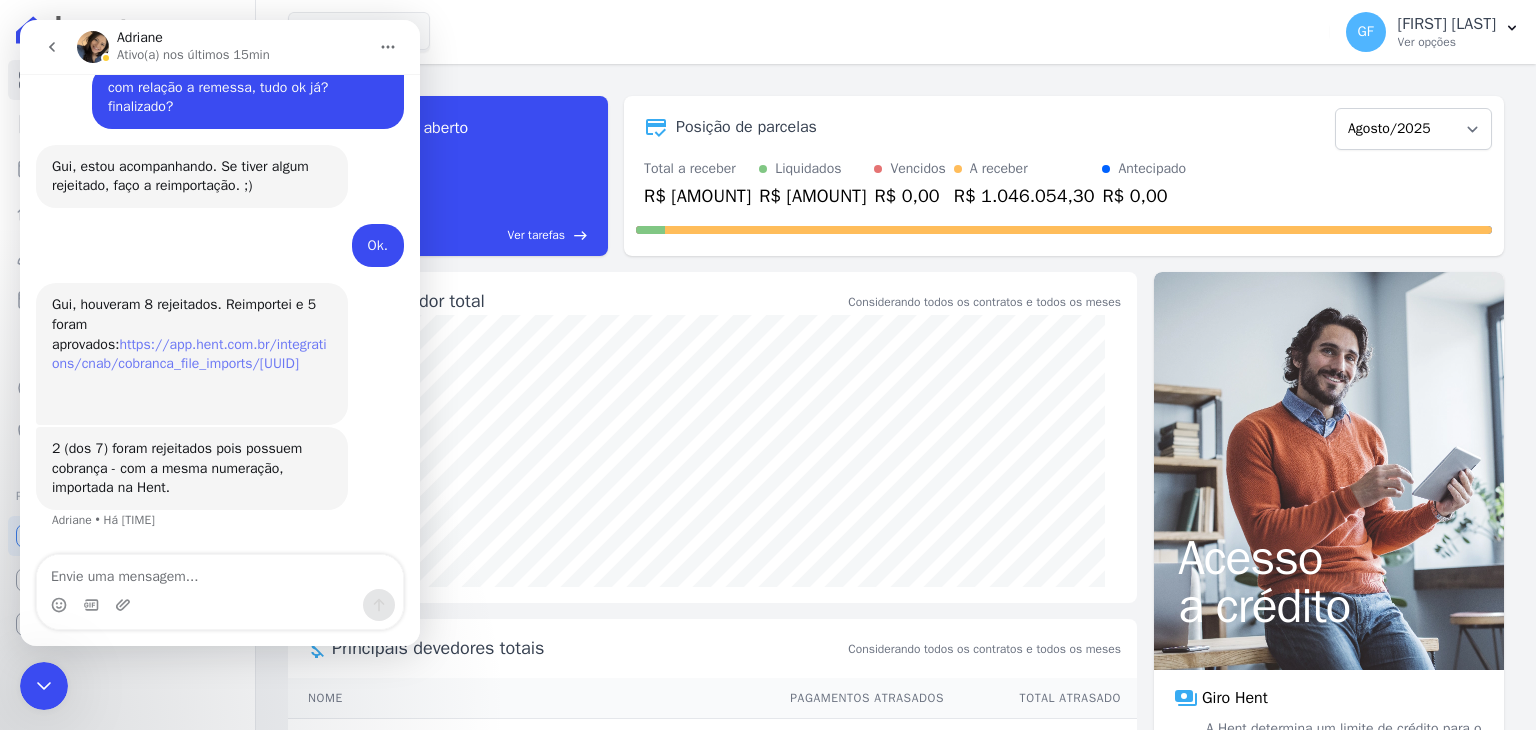 click on "https://app.hent.com.br/integrations/cnab/cobranca_file_imports/0a9409c5-90e6-4f7e-bd83-518e799c5e51" at bounding box center [189, 354] 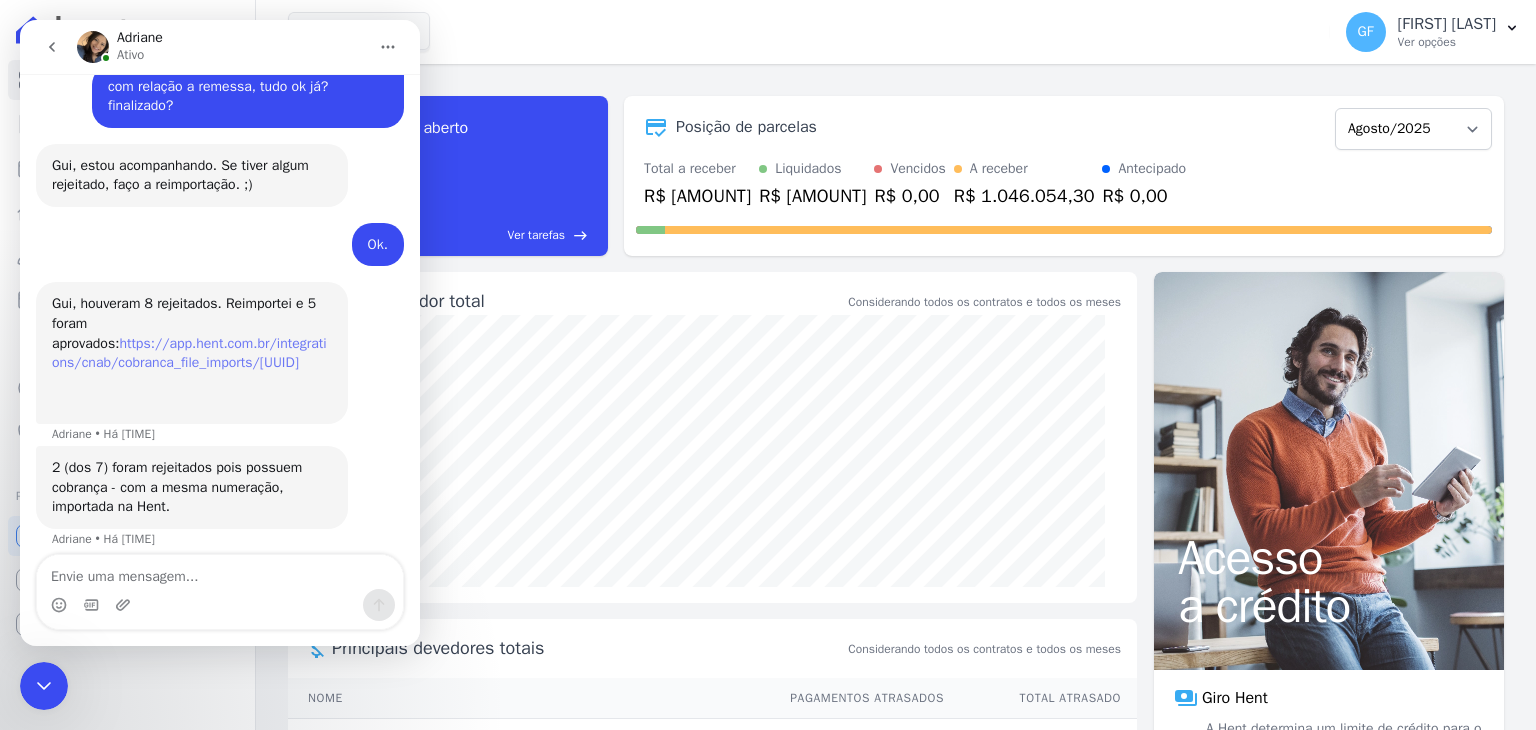 scroll, scrollTop: 2, scrollLeft: 0, axis: vertical 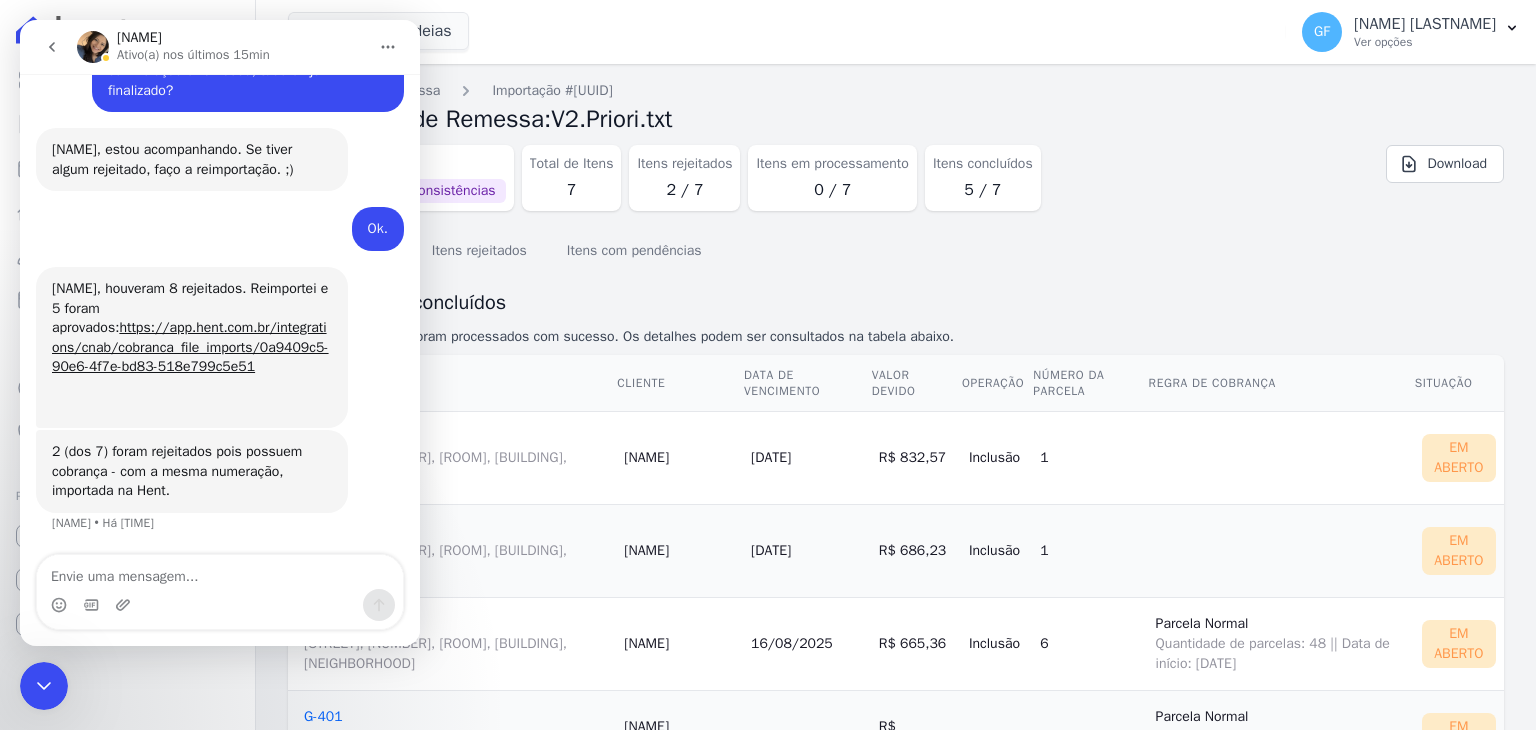click at bounding box center (220, 572) 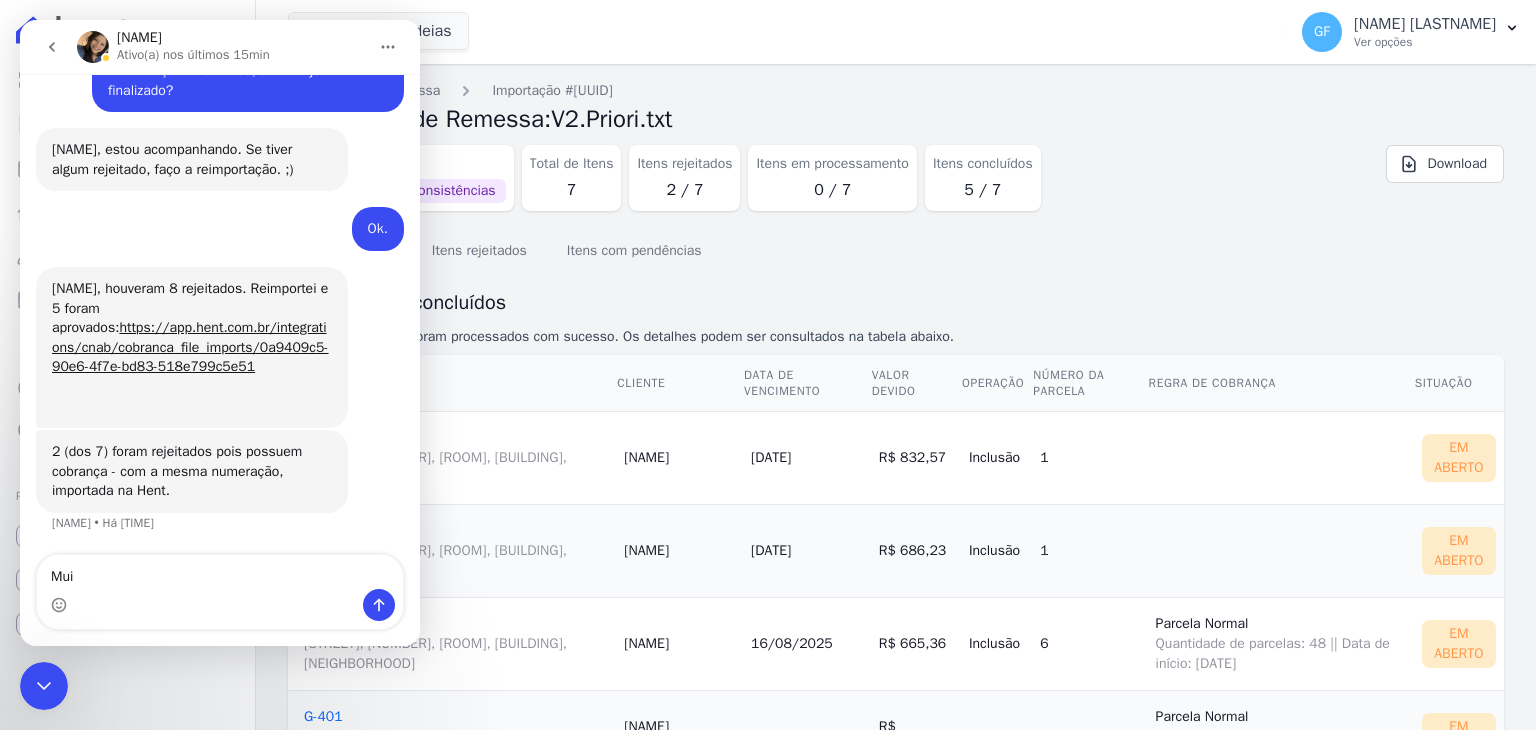 scroll, scrollTop: 15892, scrollLeft: 0, axis: vertical 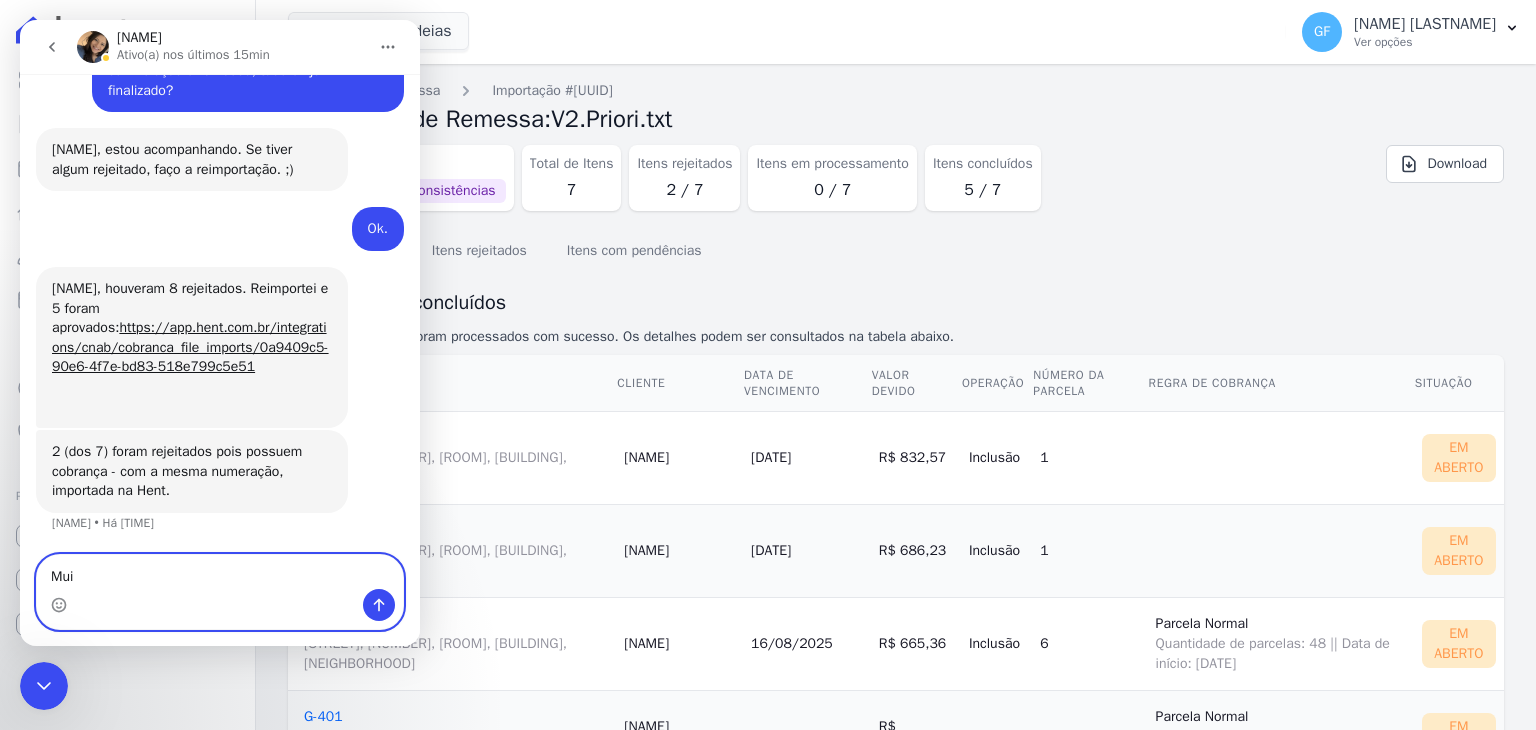 click on "Mui" at bounding box center (220, 572) 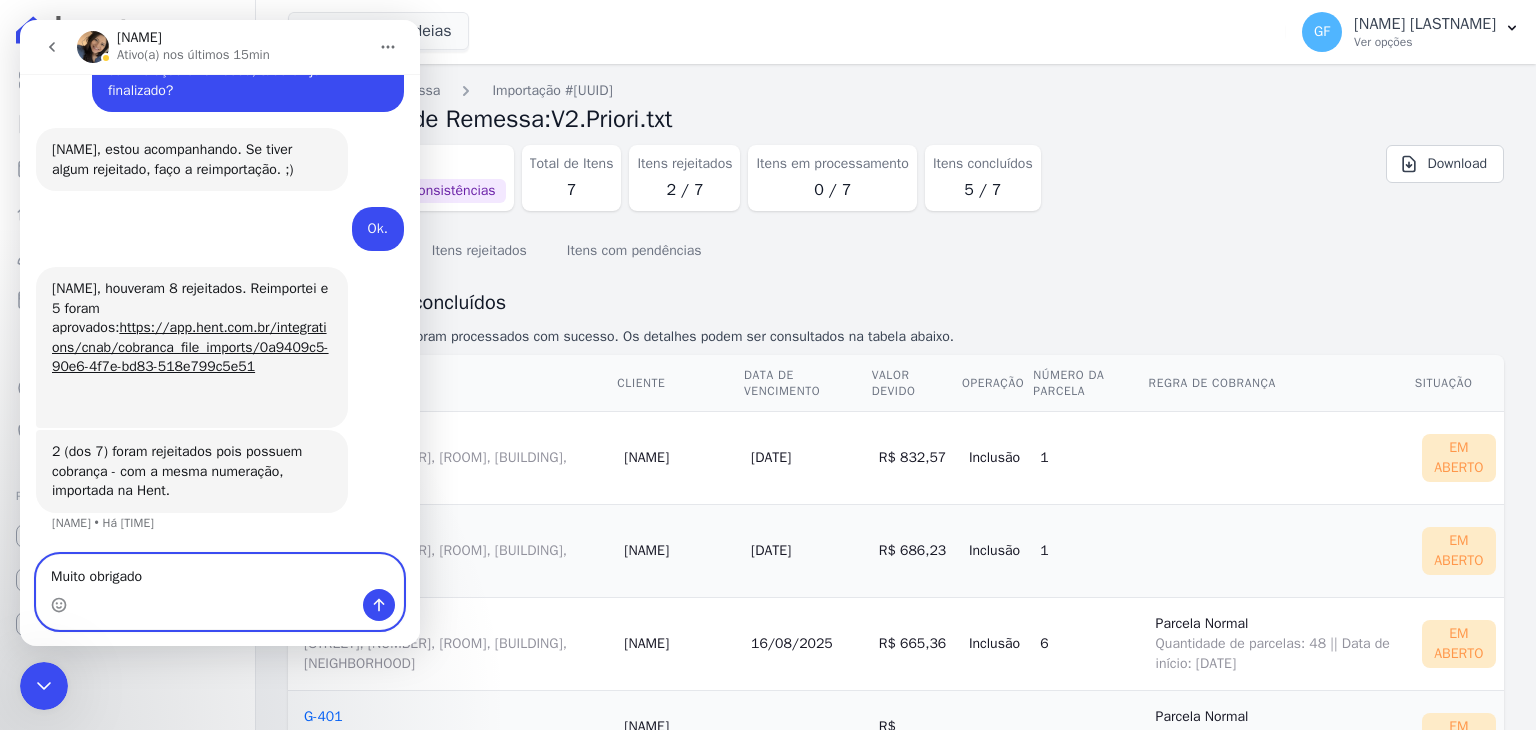 type on "Muito obrigado!" 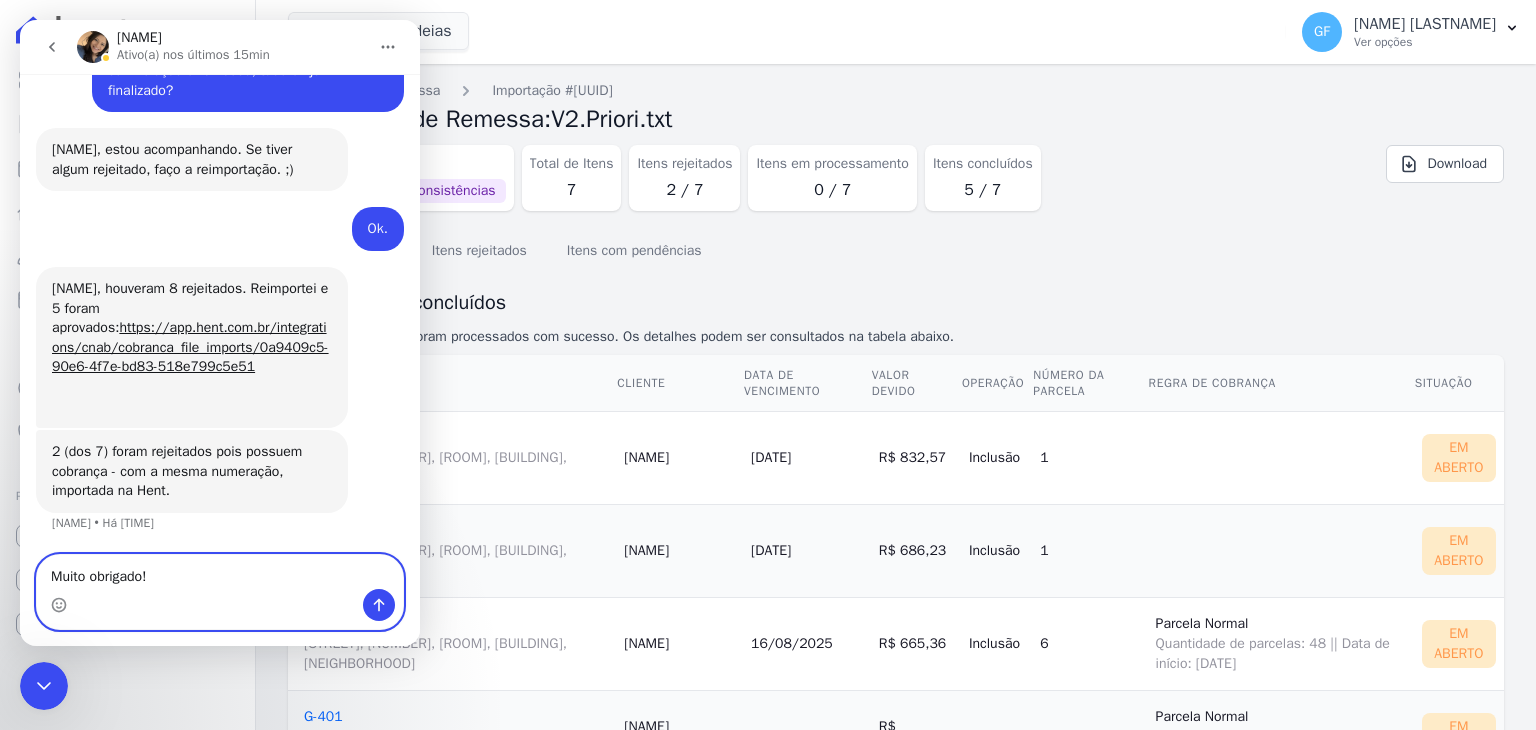 type 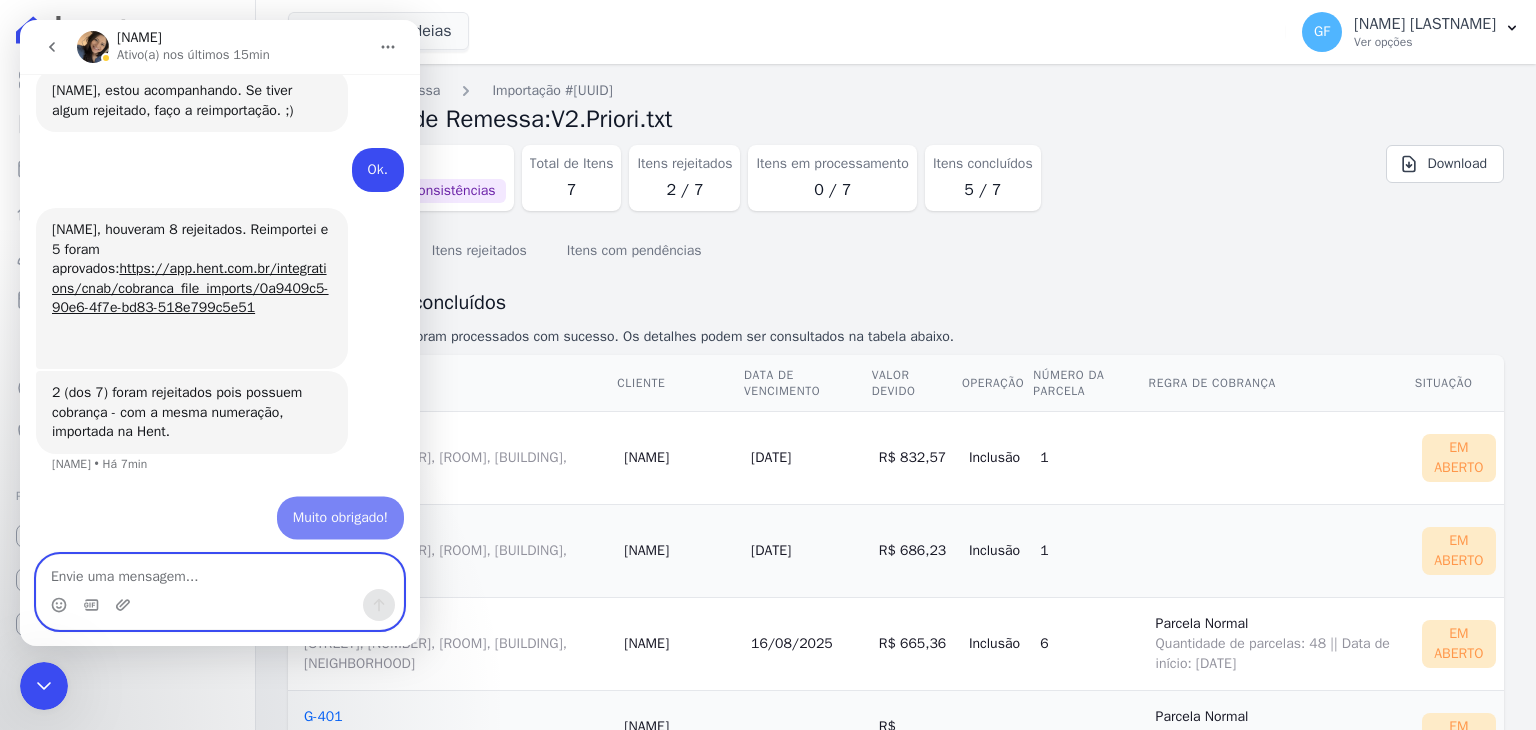 scroll, scrollTop: 15952, scrollLeft: 0, axis: vertical 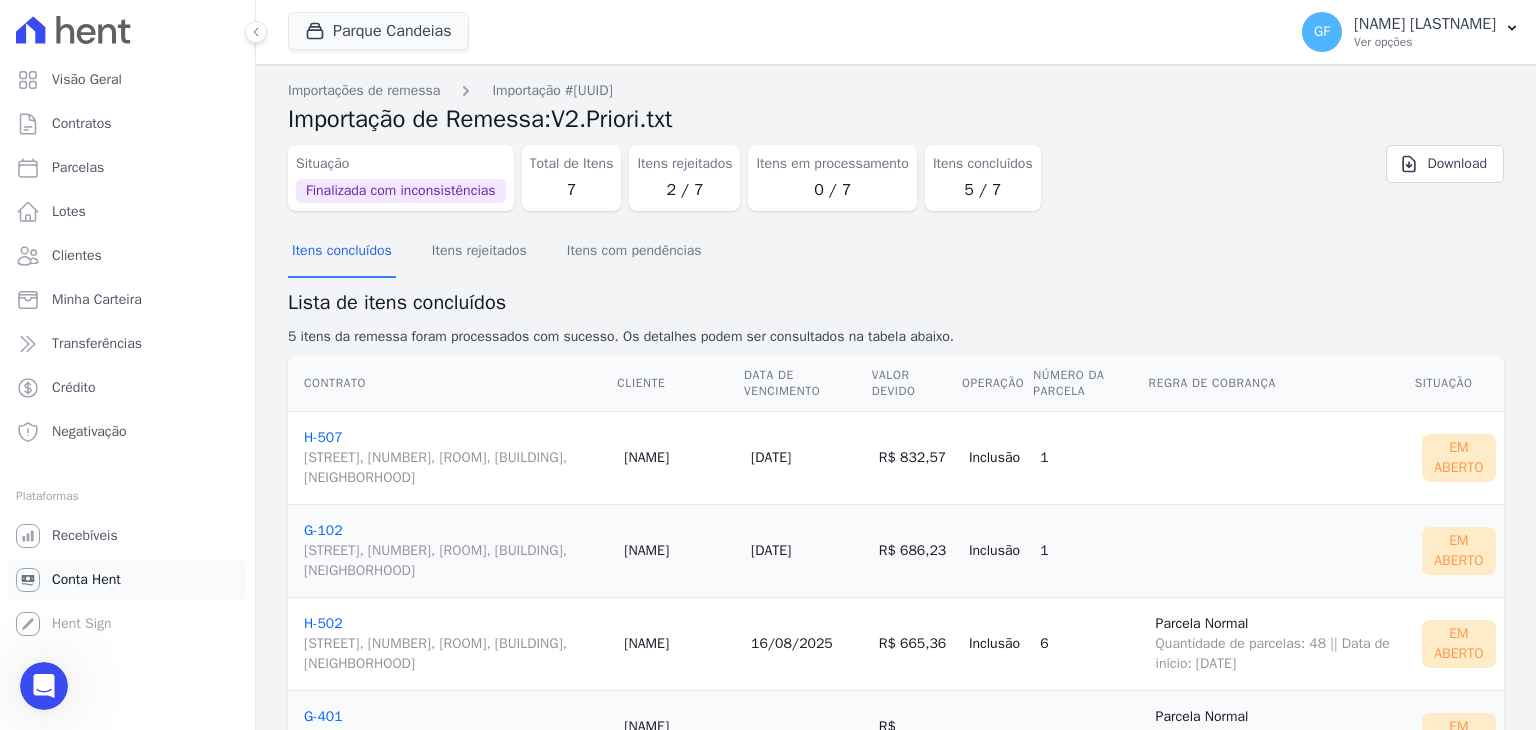 click on "Conta Hent" at bounding box center (86, 580) 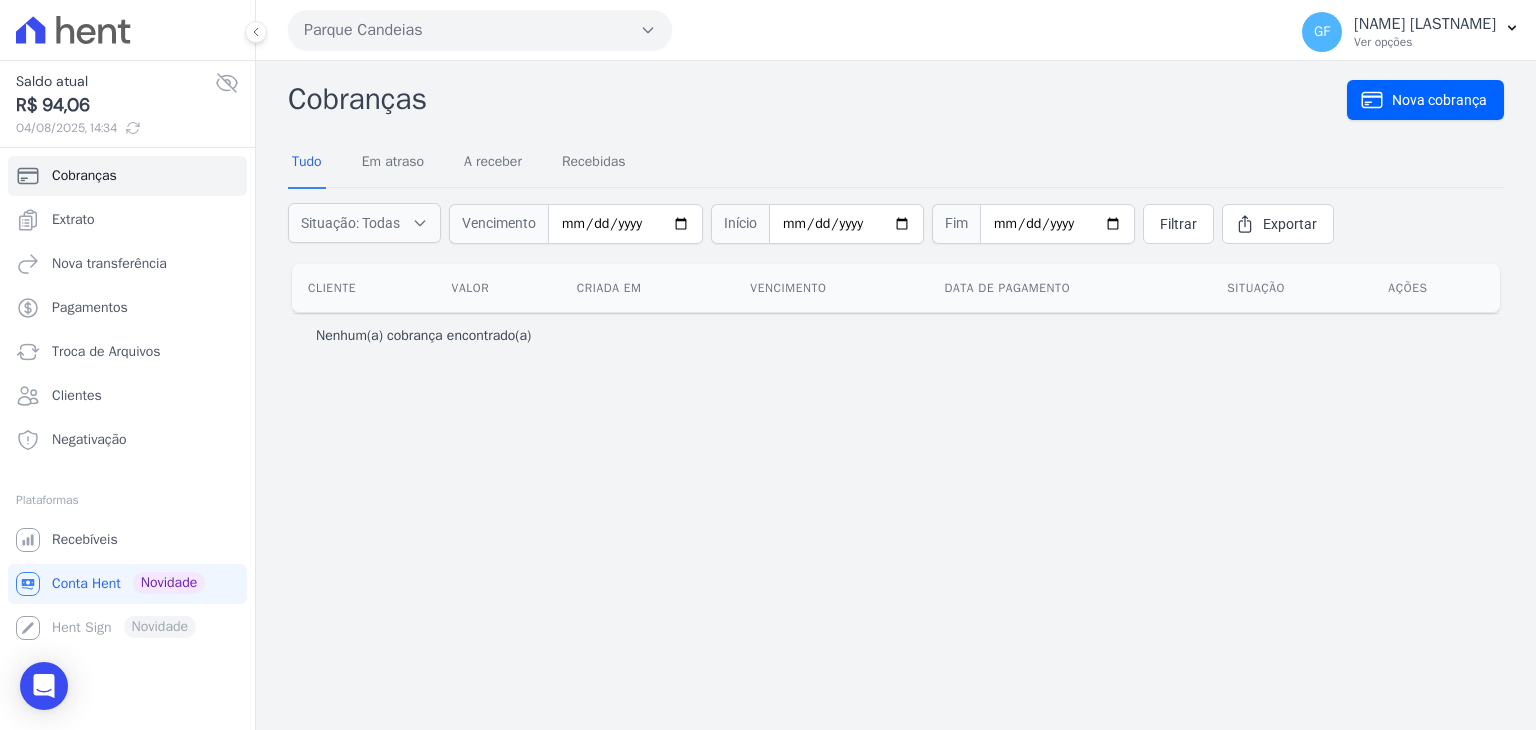 click on "R$ 94,06" at bounding box center [115, 105] 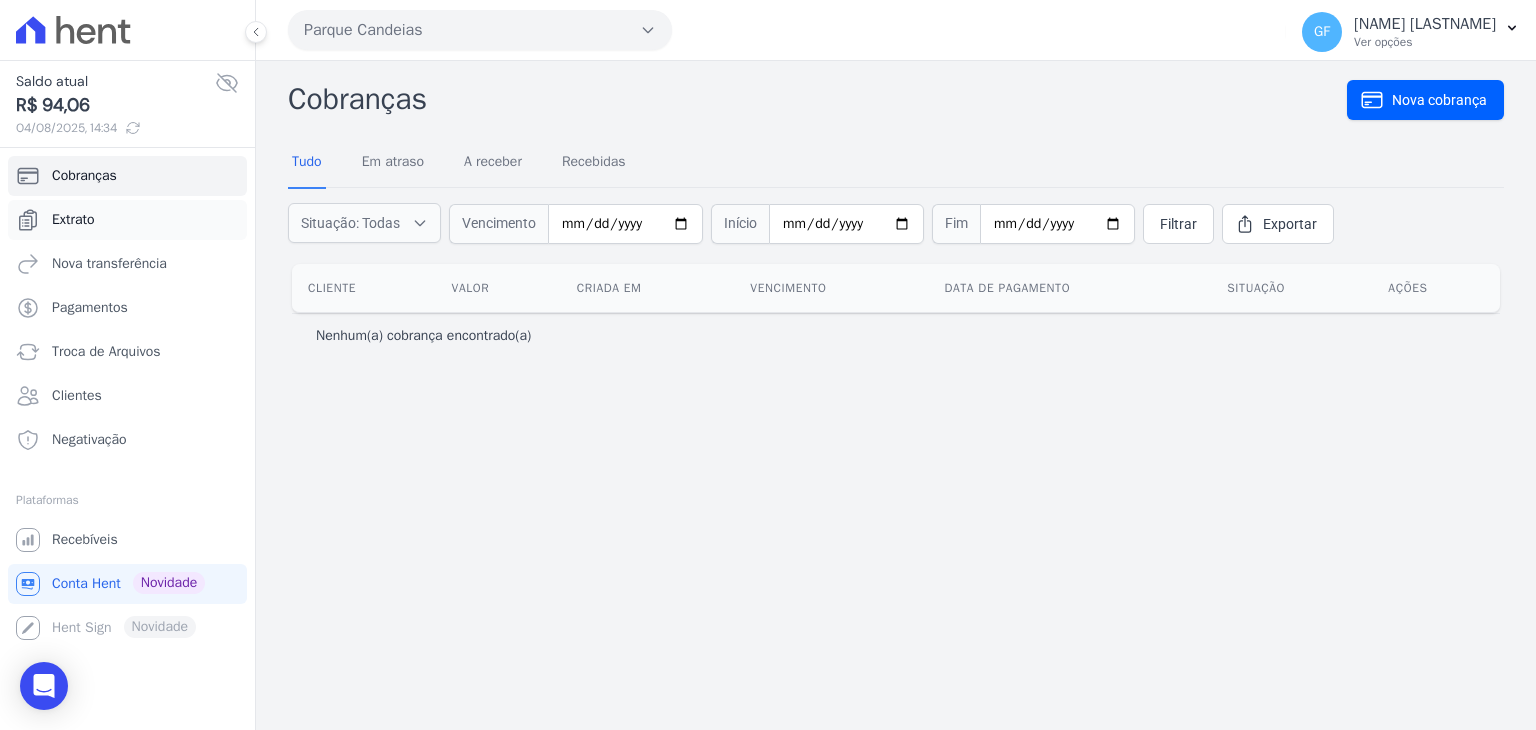 click on "Extrato" at bounding box center (73, 220) 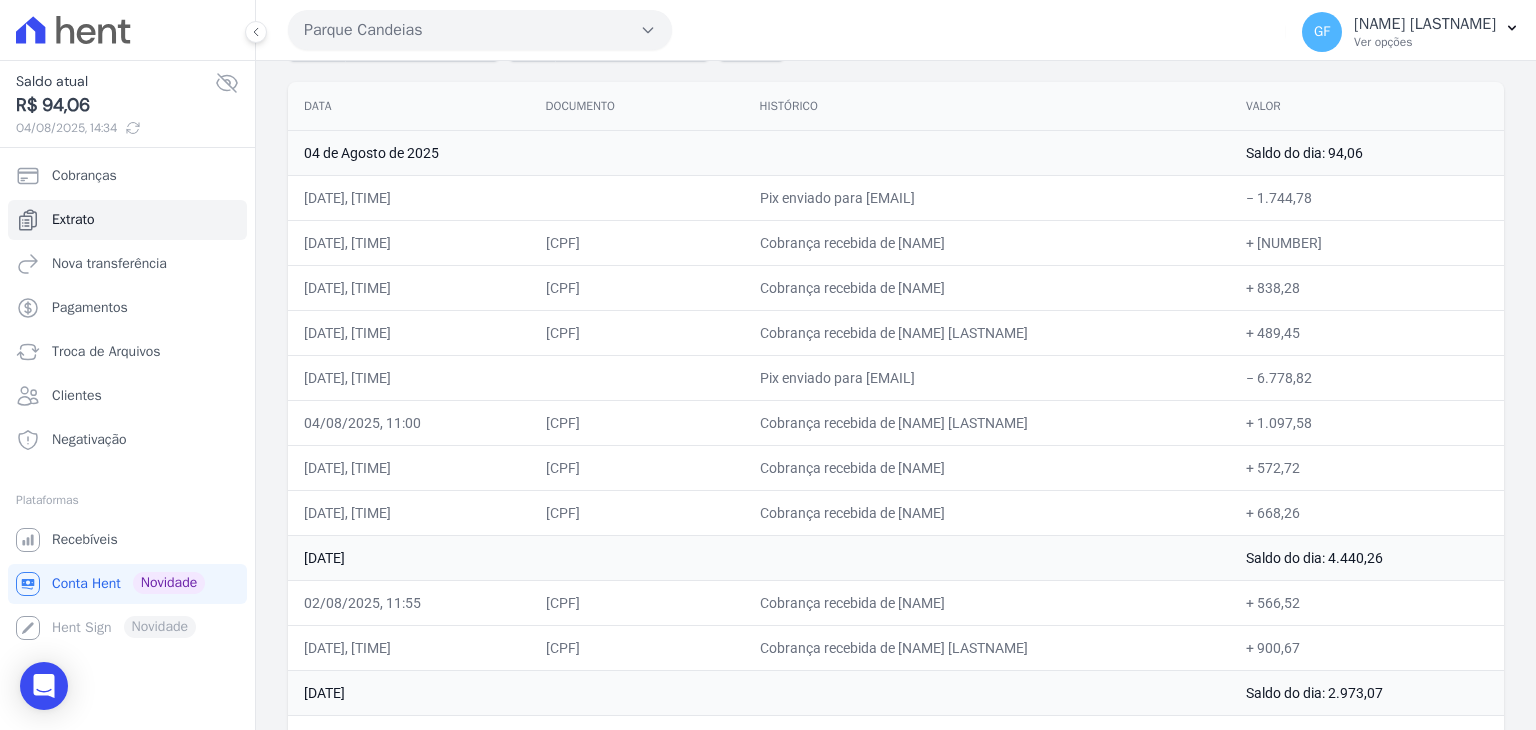 scroll, scrollTop: 200, scrollLeft: 0, axis: vertical 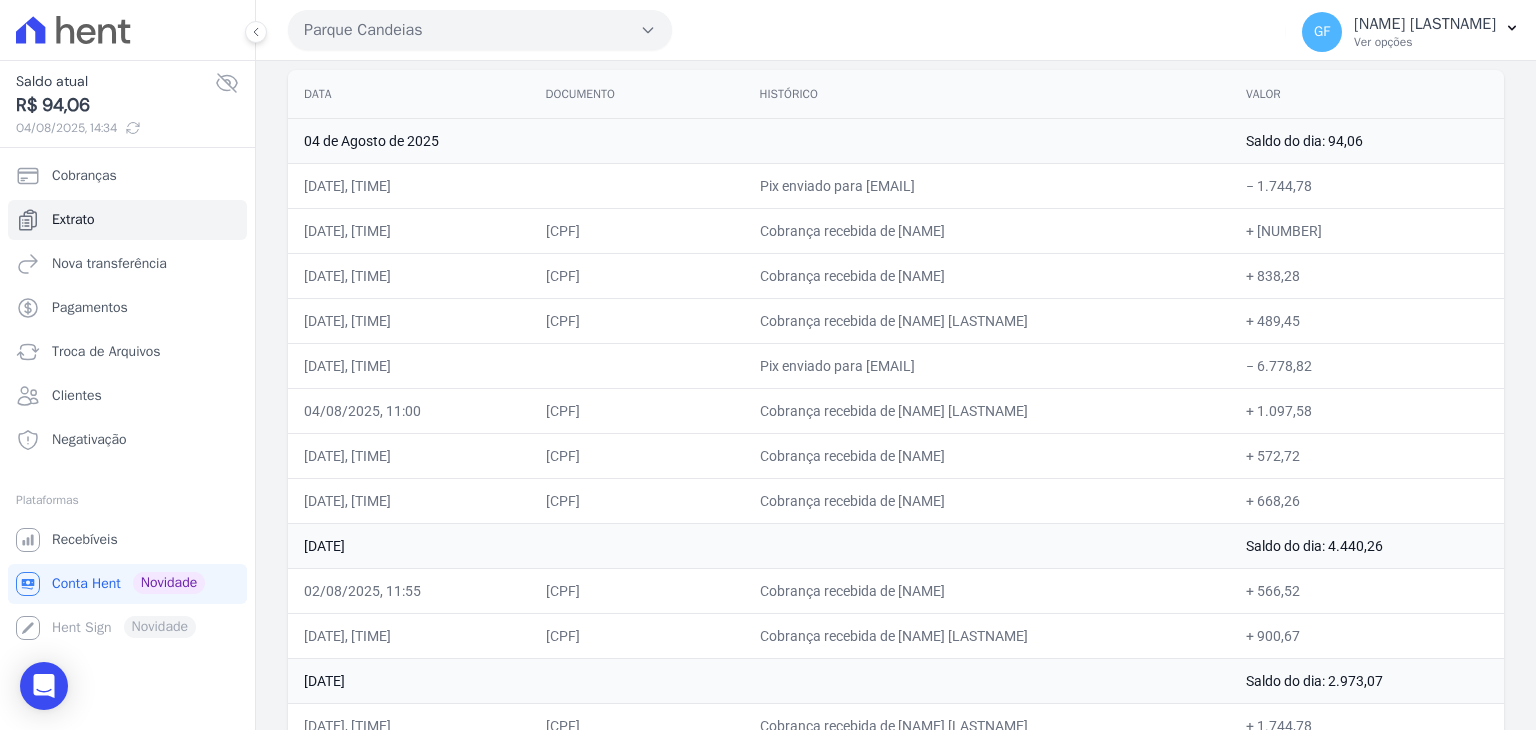 drag, startPoint x: 712, startPoint y: 229, endPoint x: 920, endPoint y: 232, distance: 208.02164 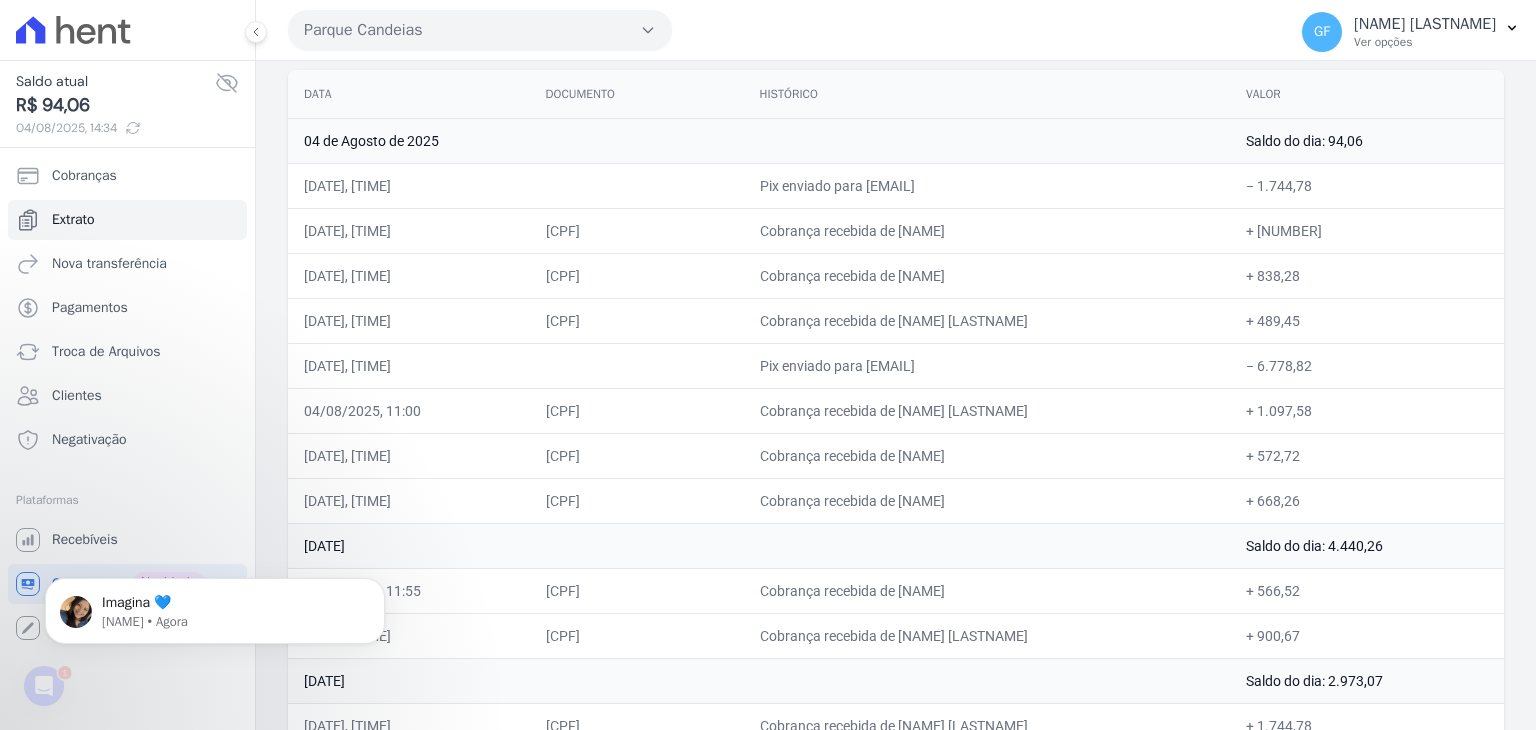scroll, scrollTop: 0, scrollLeft: 0, axis: both 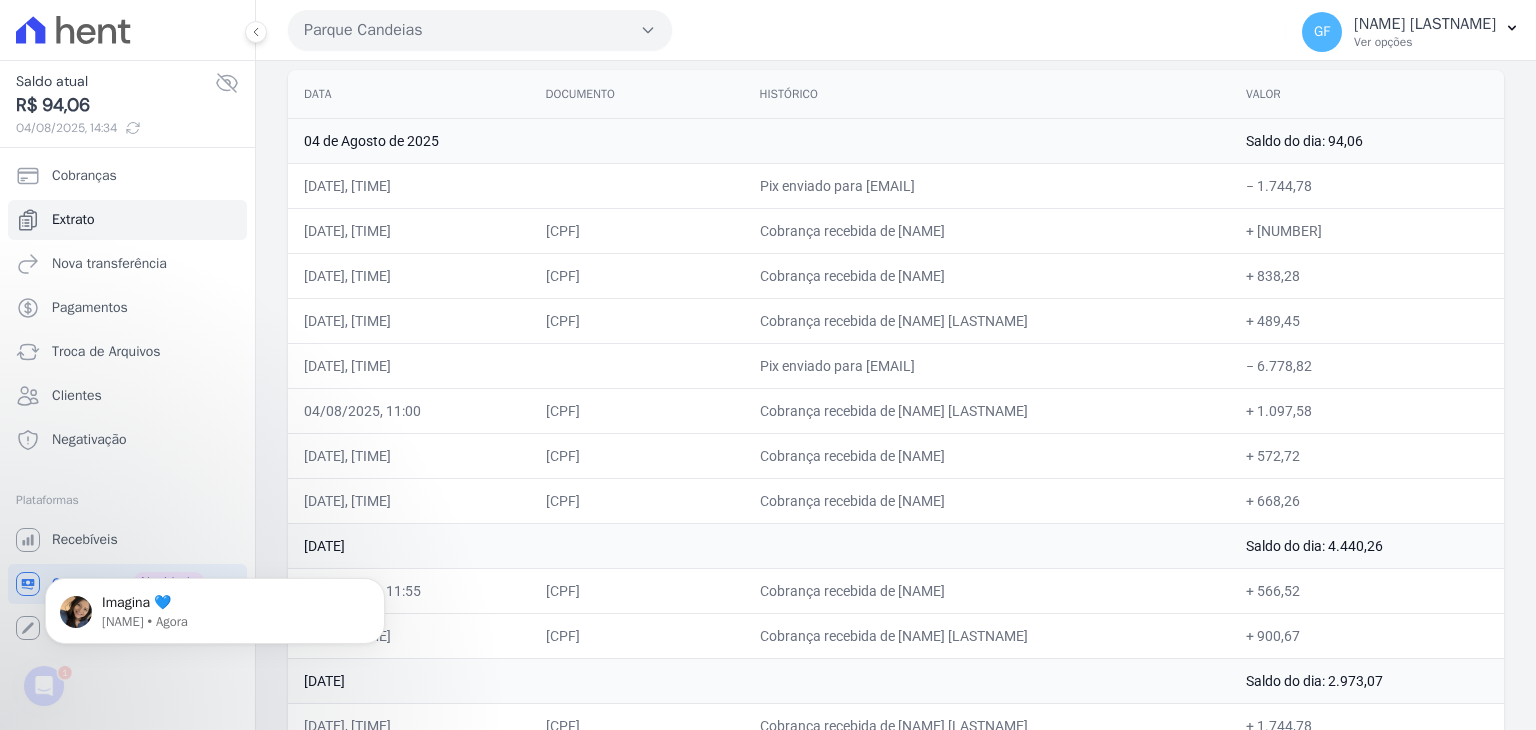 drag, startPoint x: 296, startPoint y: 232, endPoint x: 1331, endPoint y: 265, distance: 1035.526 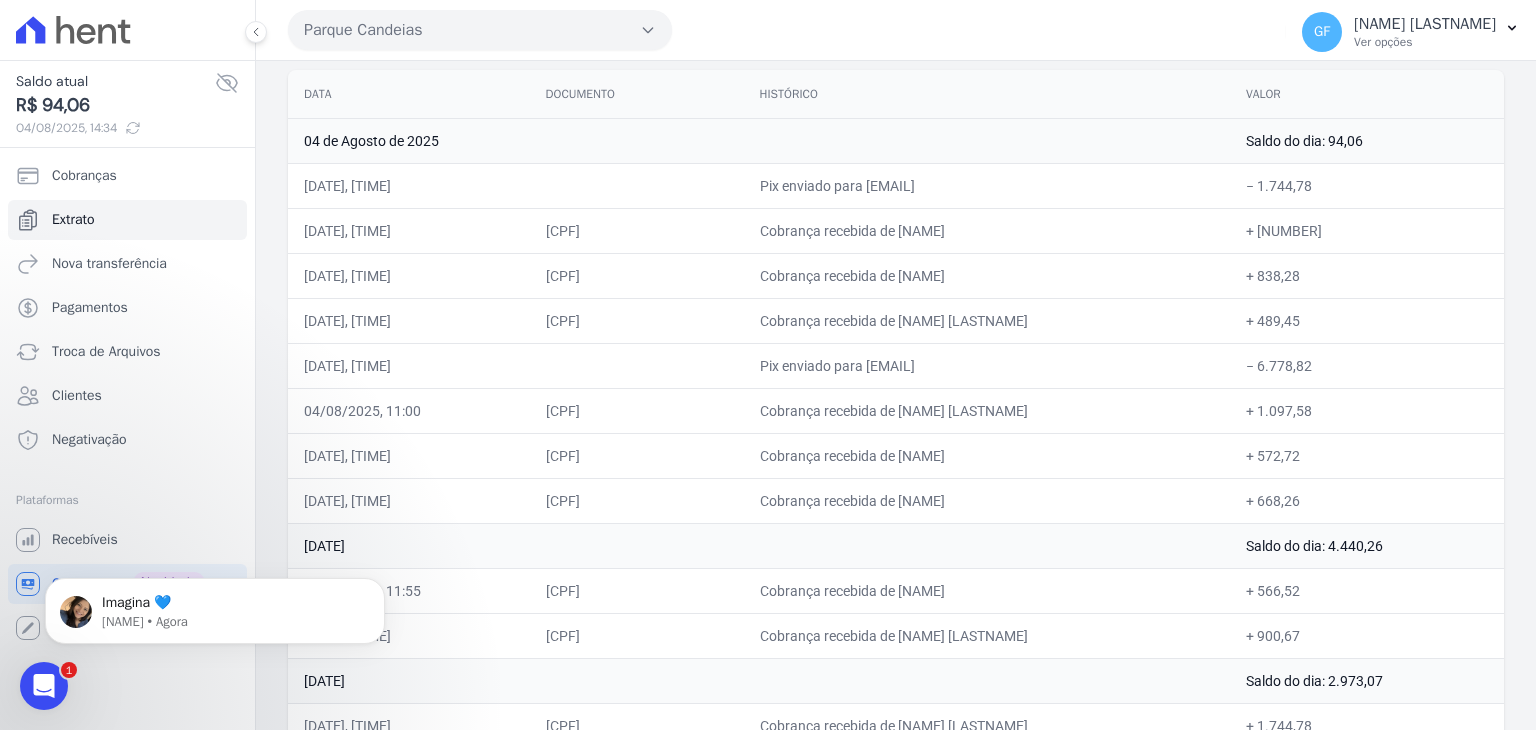 drag, startPoint x: 300, startPoint y: 628, endPoint x: 1200, endPoint y: 540, distance: 904.292 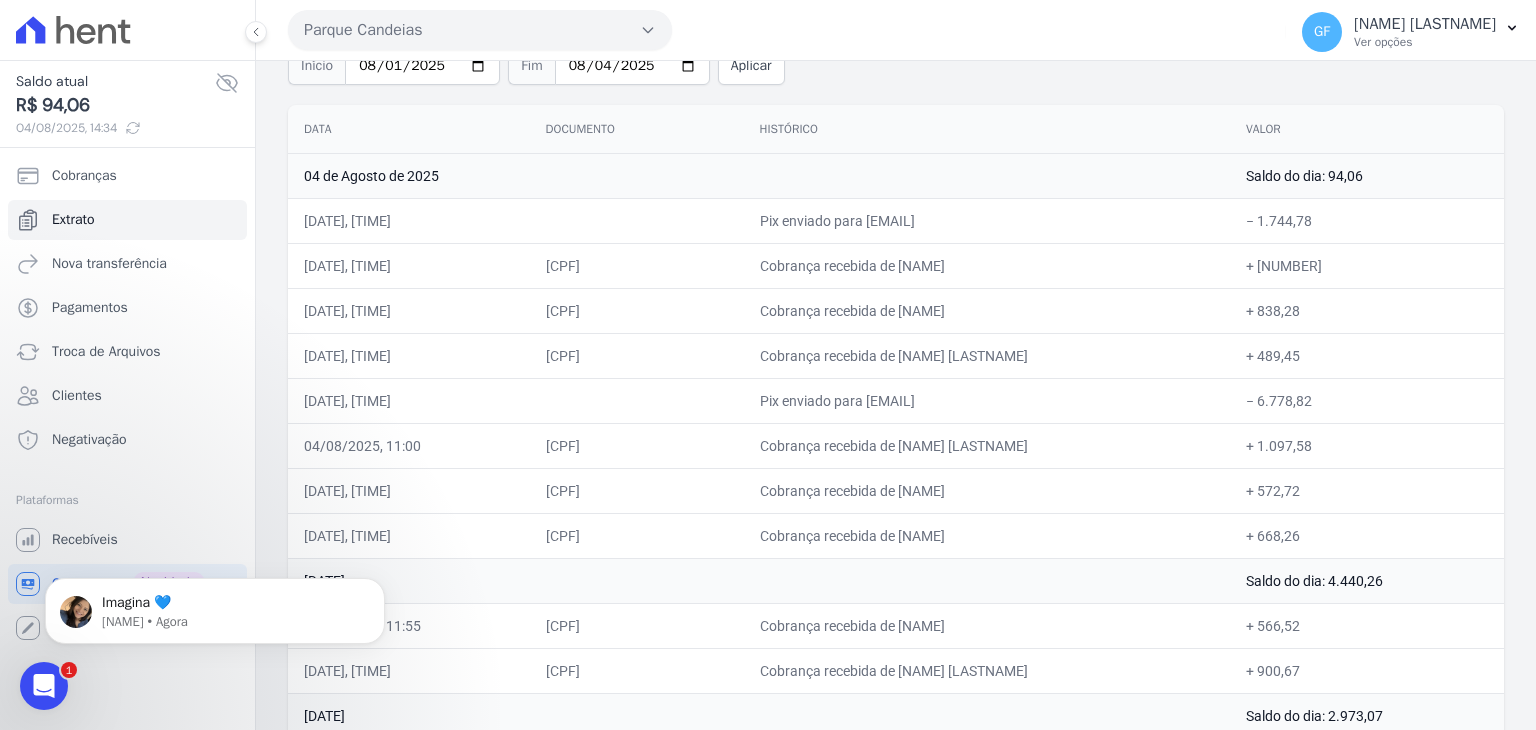 scroll, scrollTop: 164, scrollLeft: 0, axis: vertical 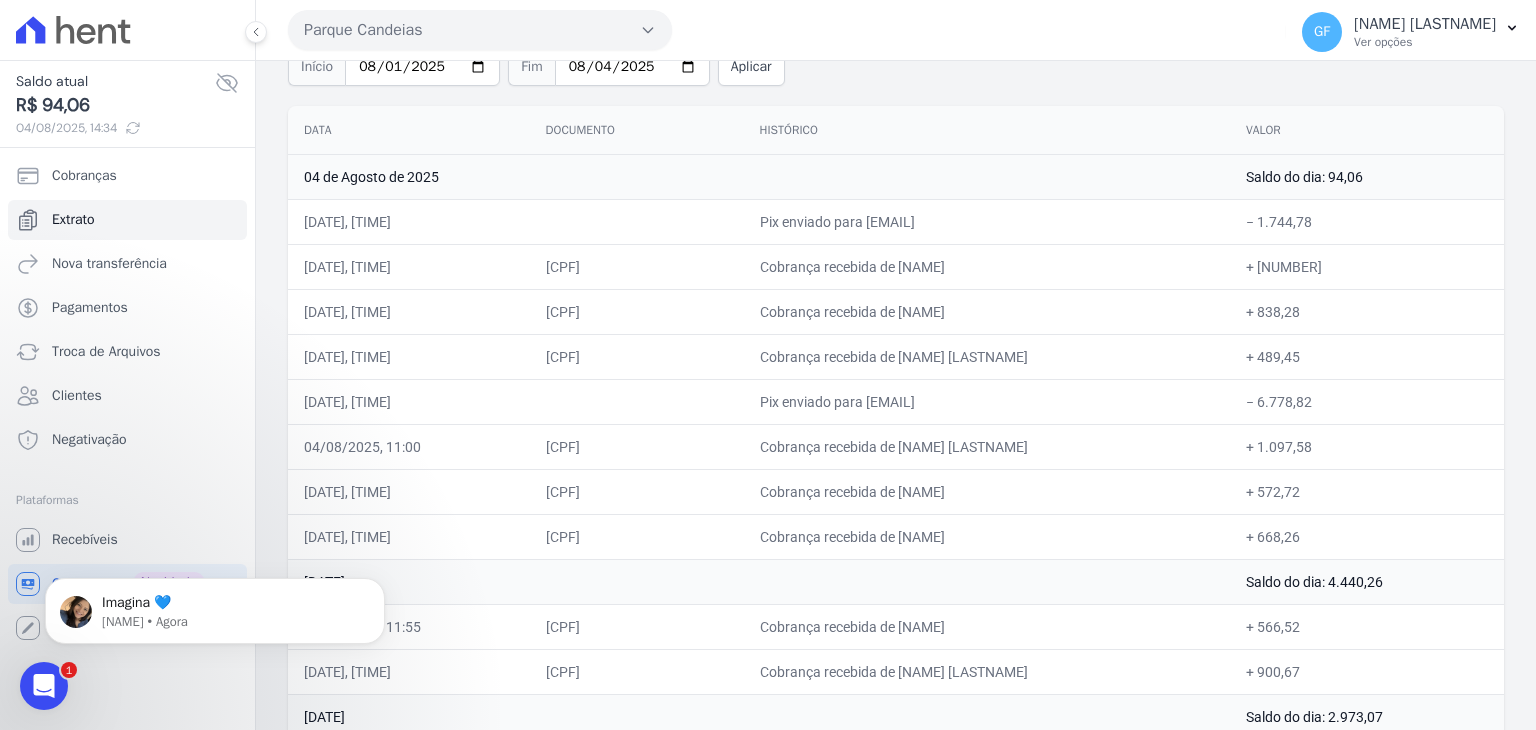 click on "Pix enviado para financeiro@priori.com.vc" at bounding box center (987, 401) 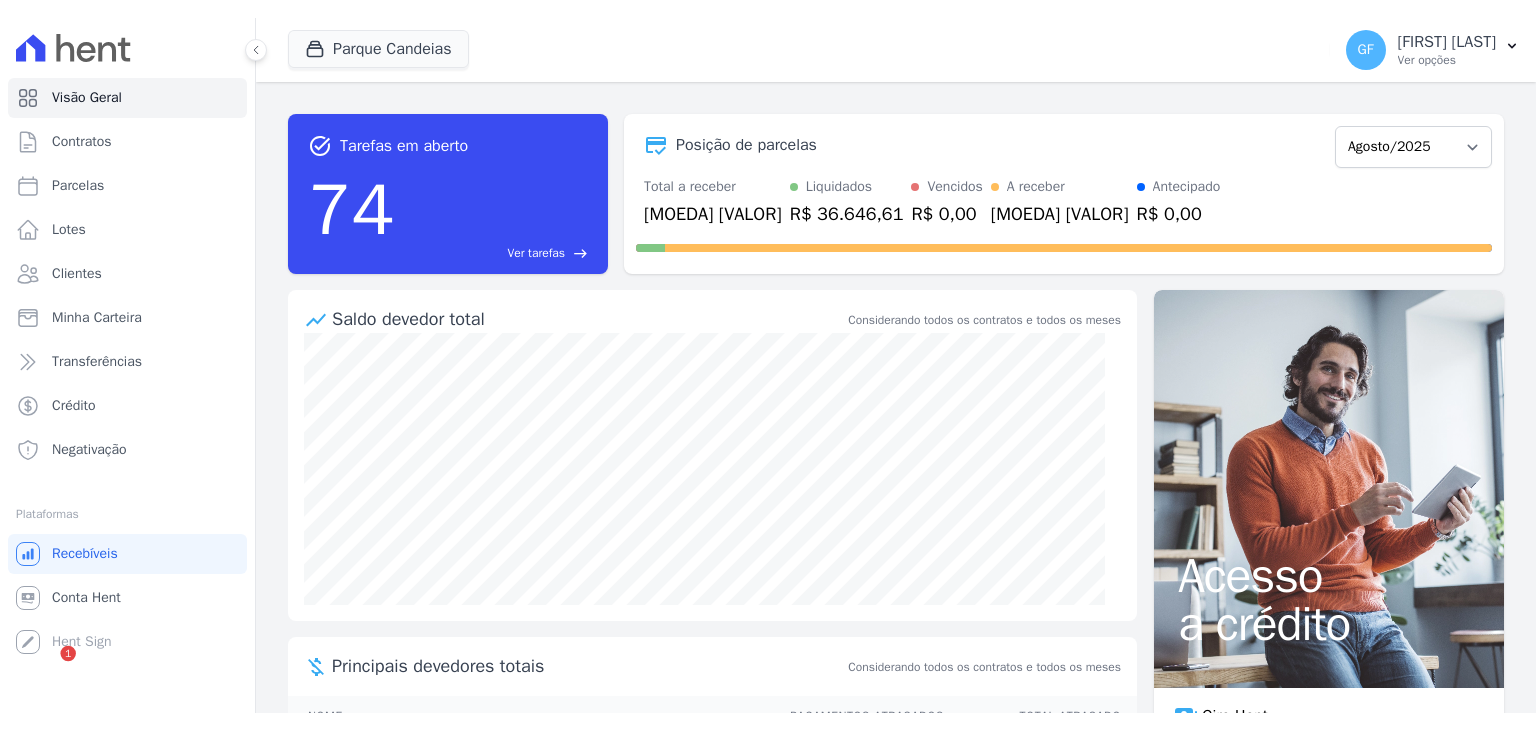 scroll, scrollTop: 0, scrollLeft: 0, axis: both 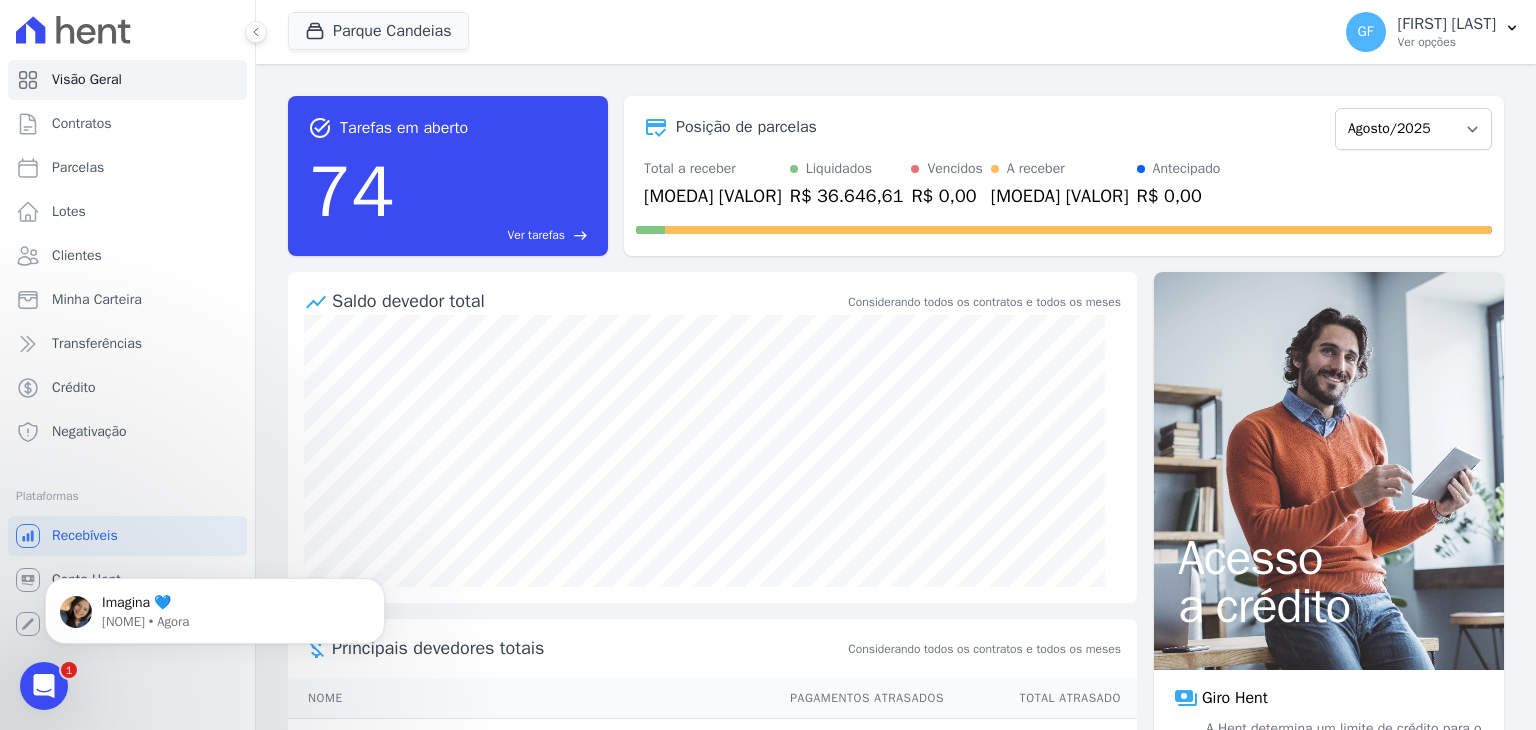 click 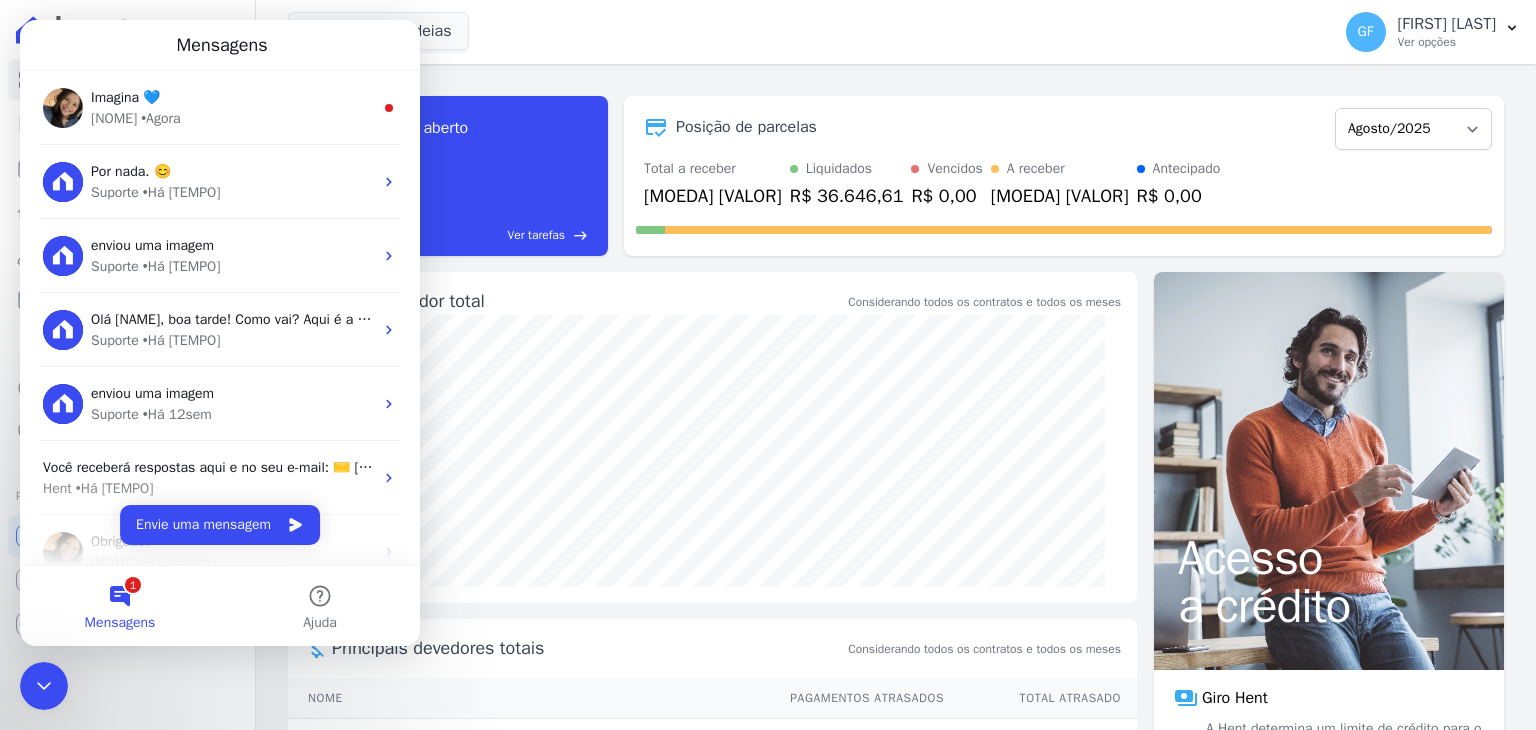 scroll, scrollTop: 0, scrollLeft: 0, axis: both 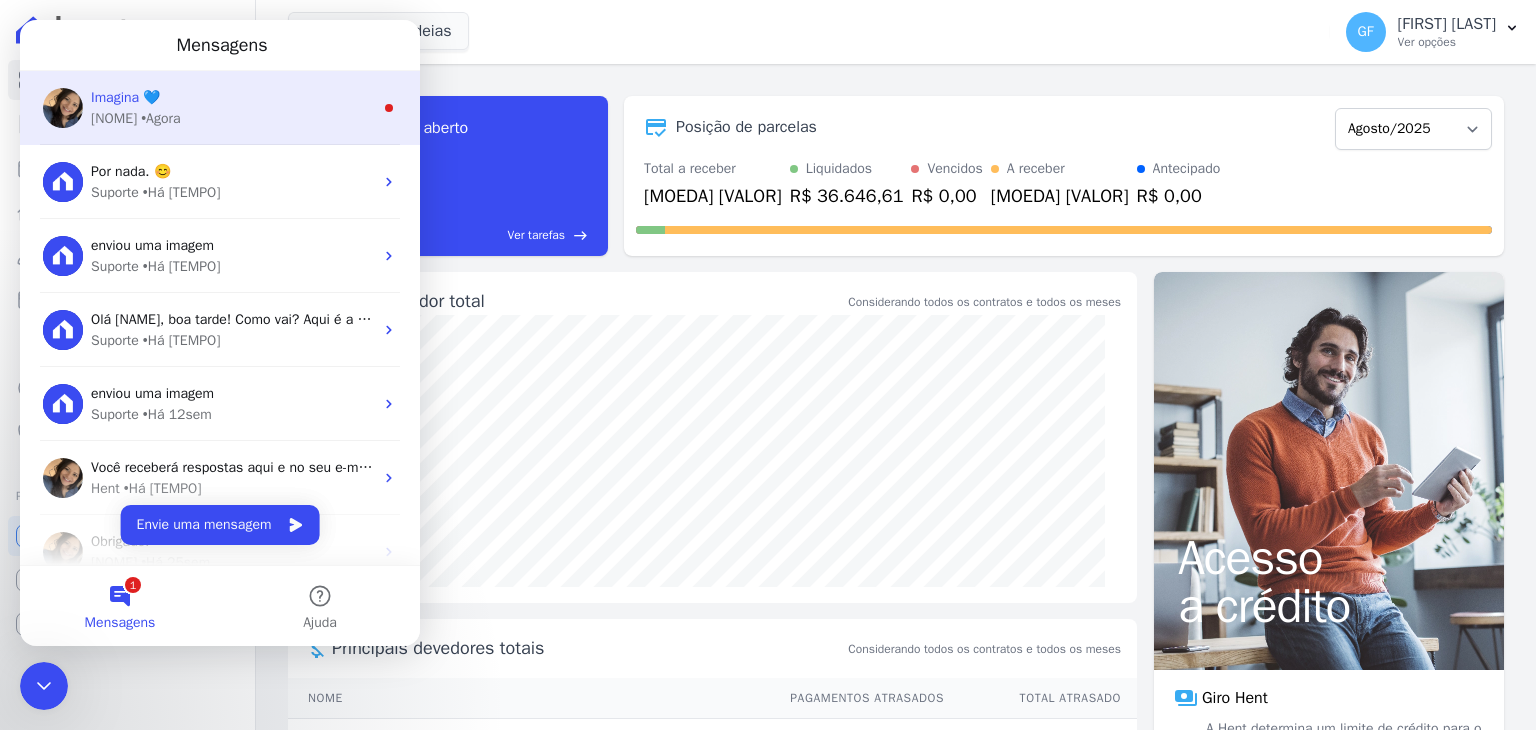 click on "Imagina 💙" at bounding box center (125, 97) 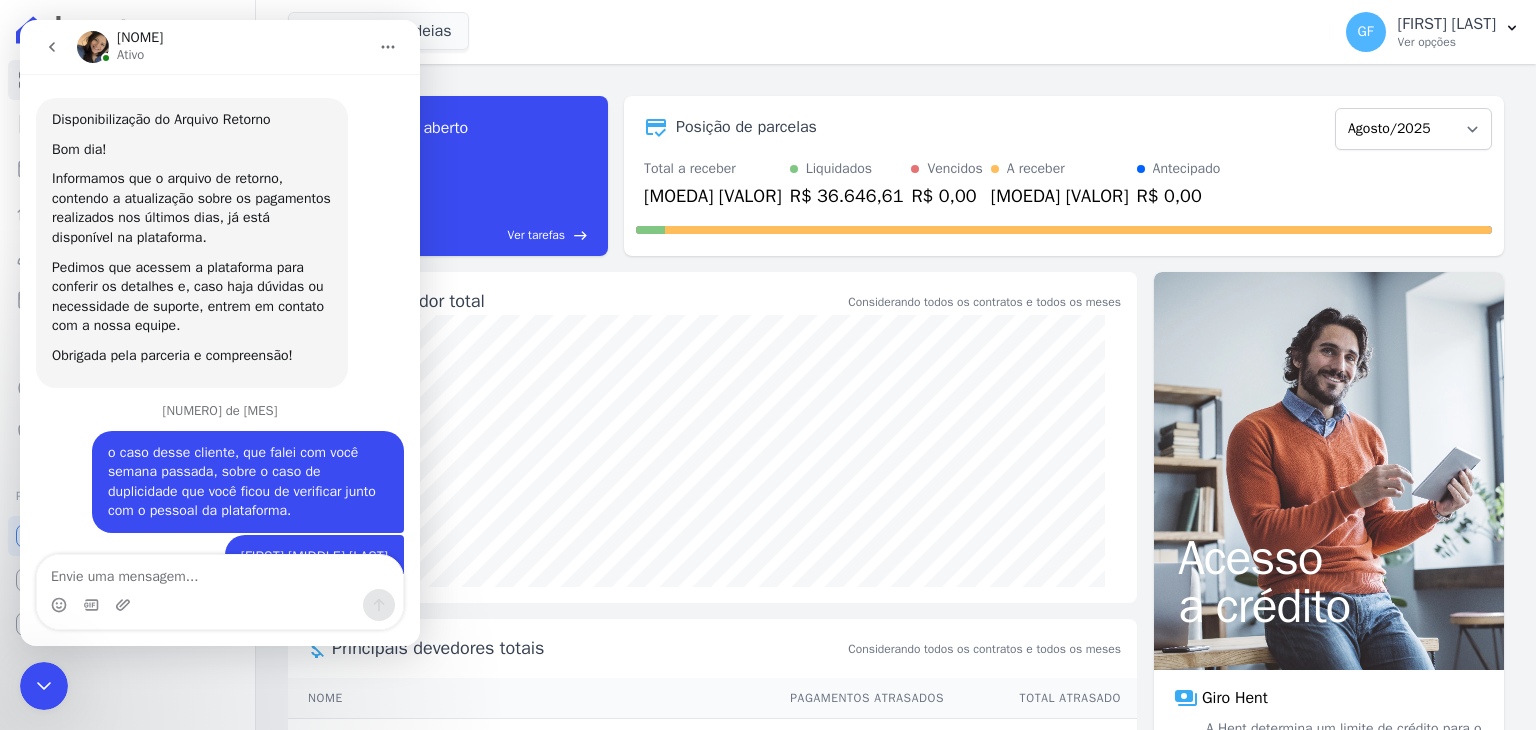 scroll, scrollTop: 3, scrollLeft: 0, axis: vertical 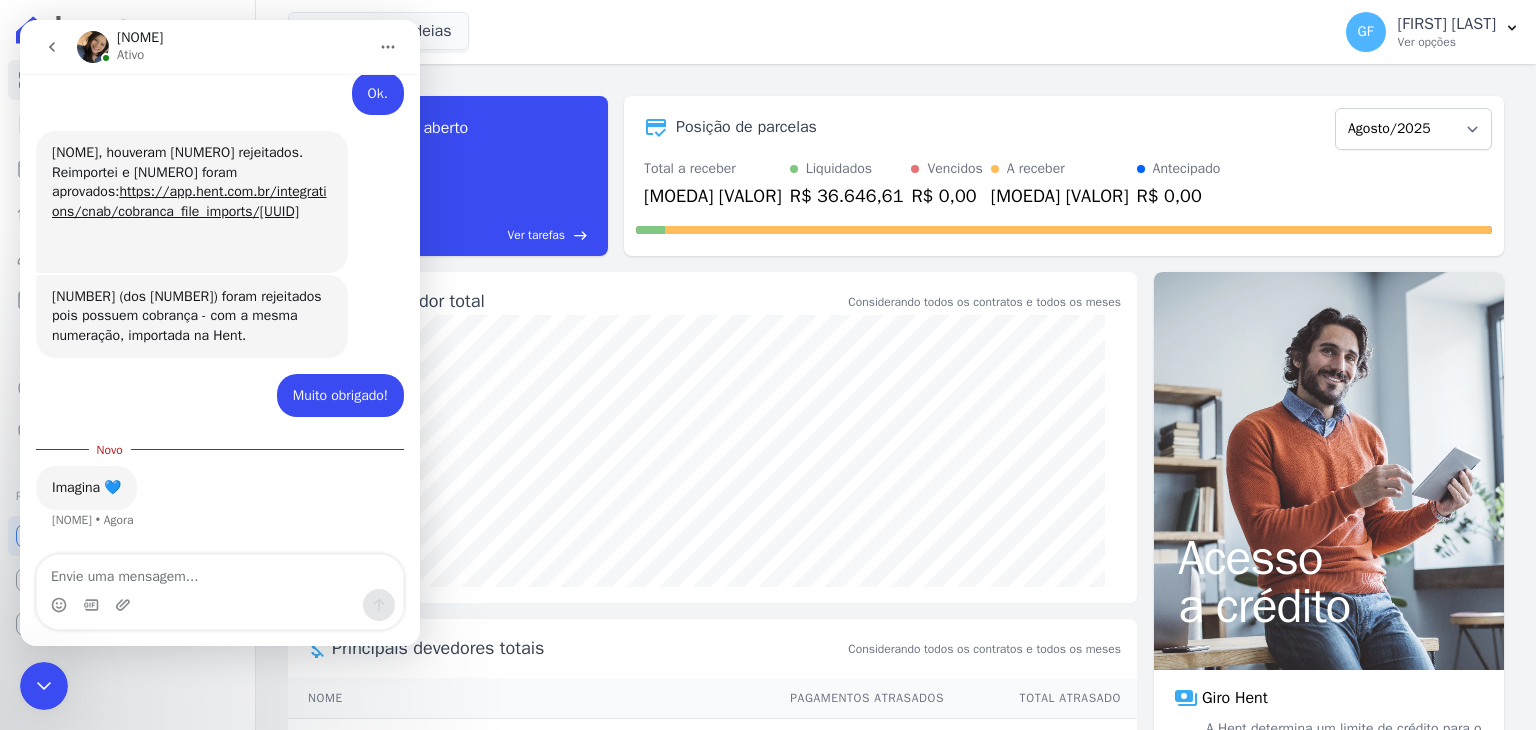 click 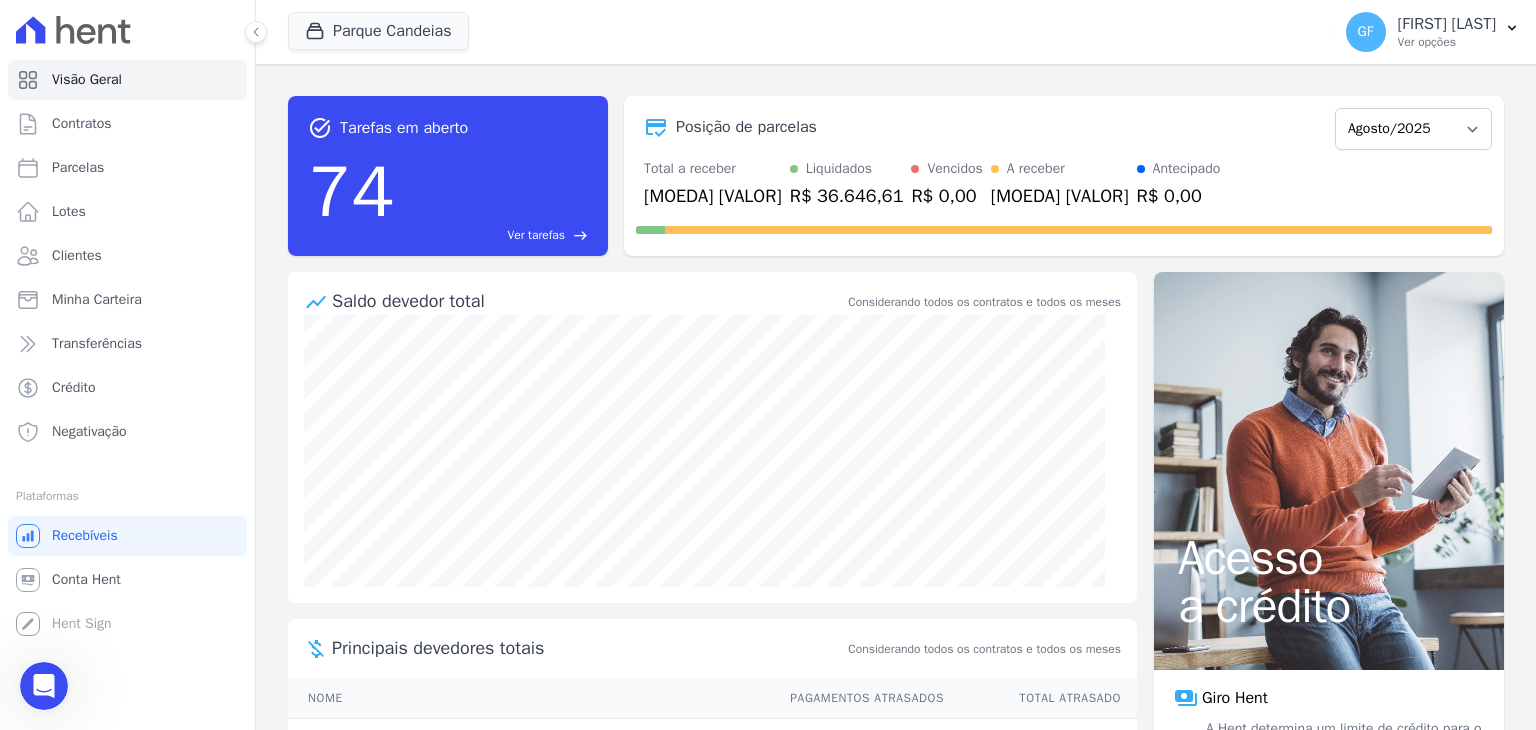 scroll, scrollTop: 0, scrollLeft: 0, axis: both 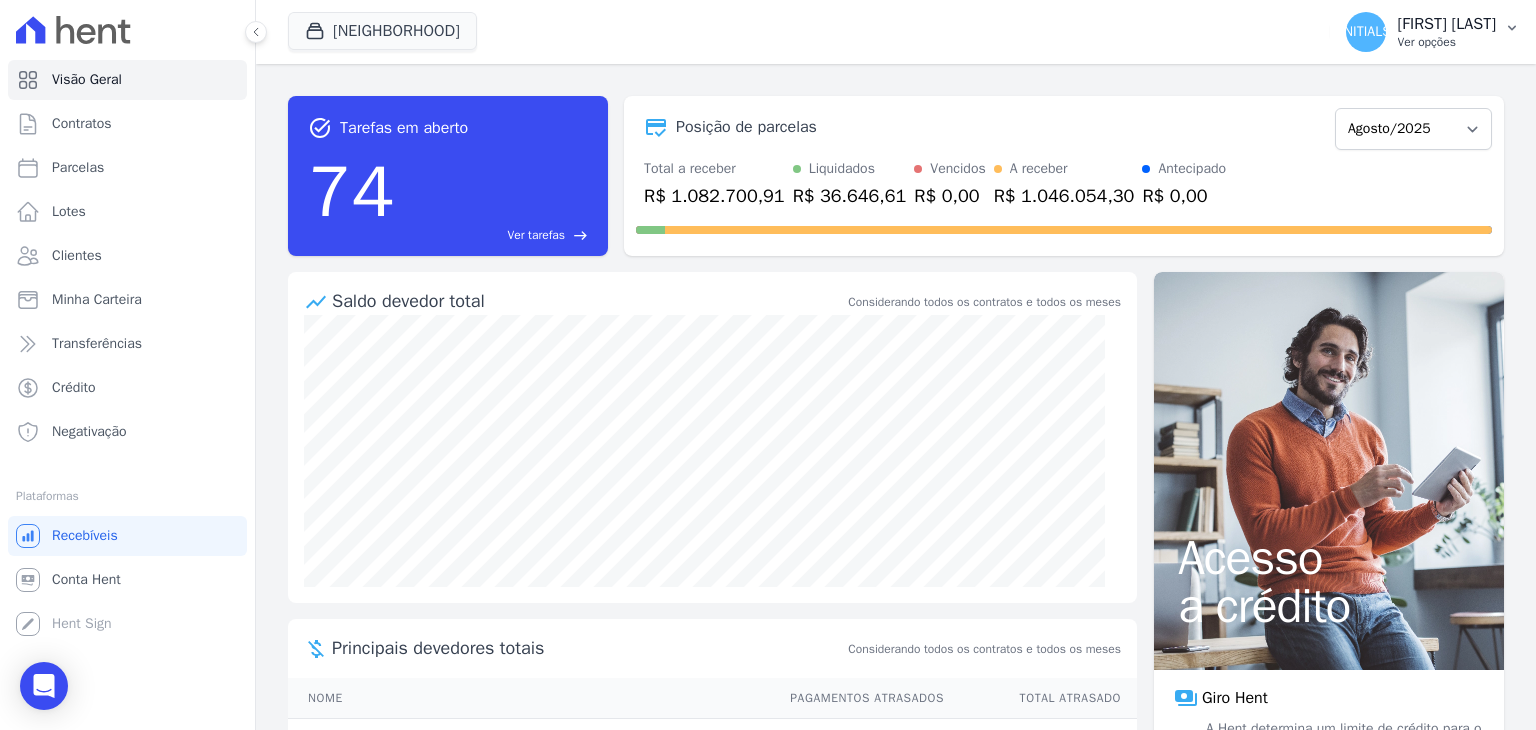 click on "[FIRST] [LAST]" at bounding box center (1447, 24) 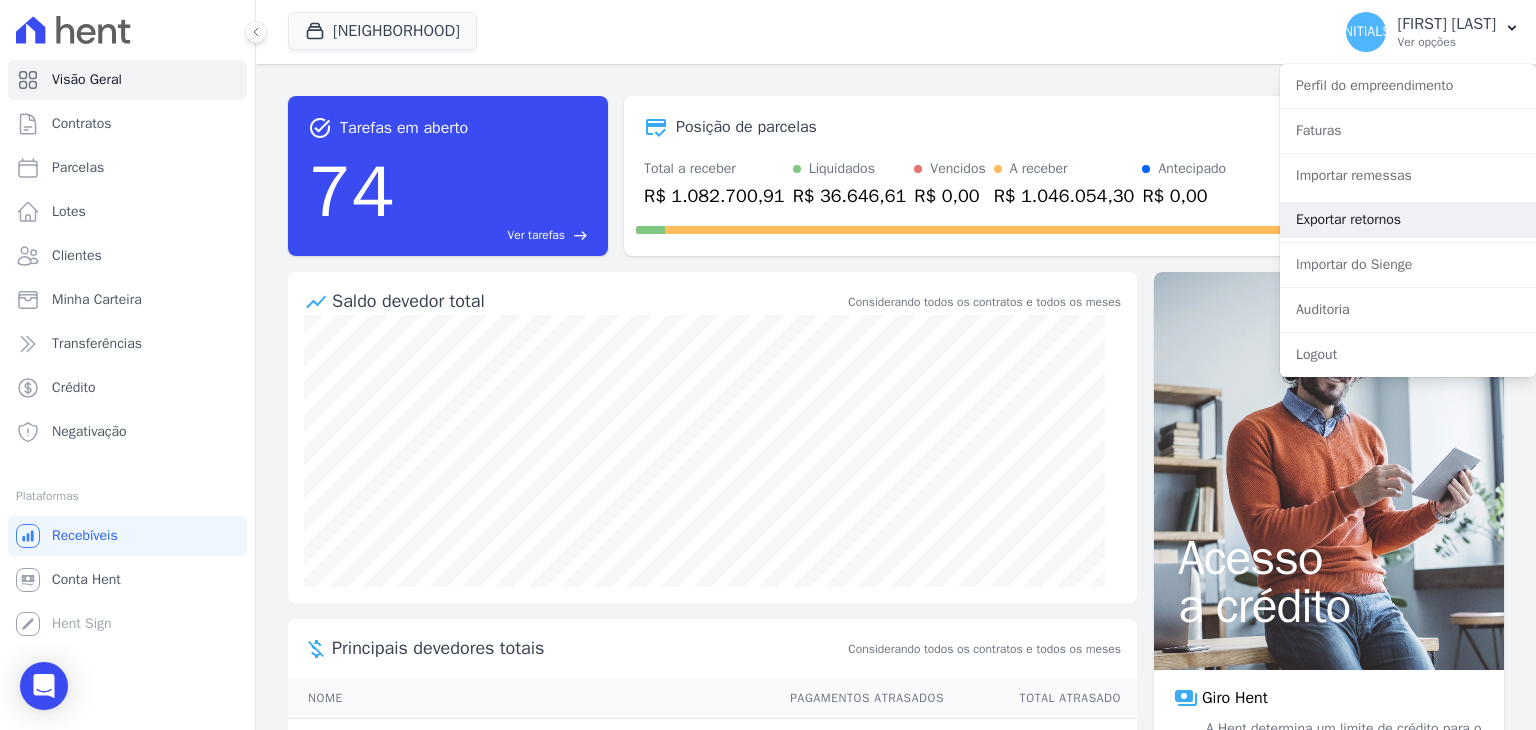 click on "Exportar retornos" at bounding box center (1408, 220) 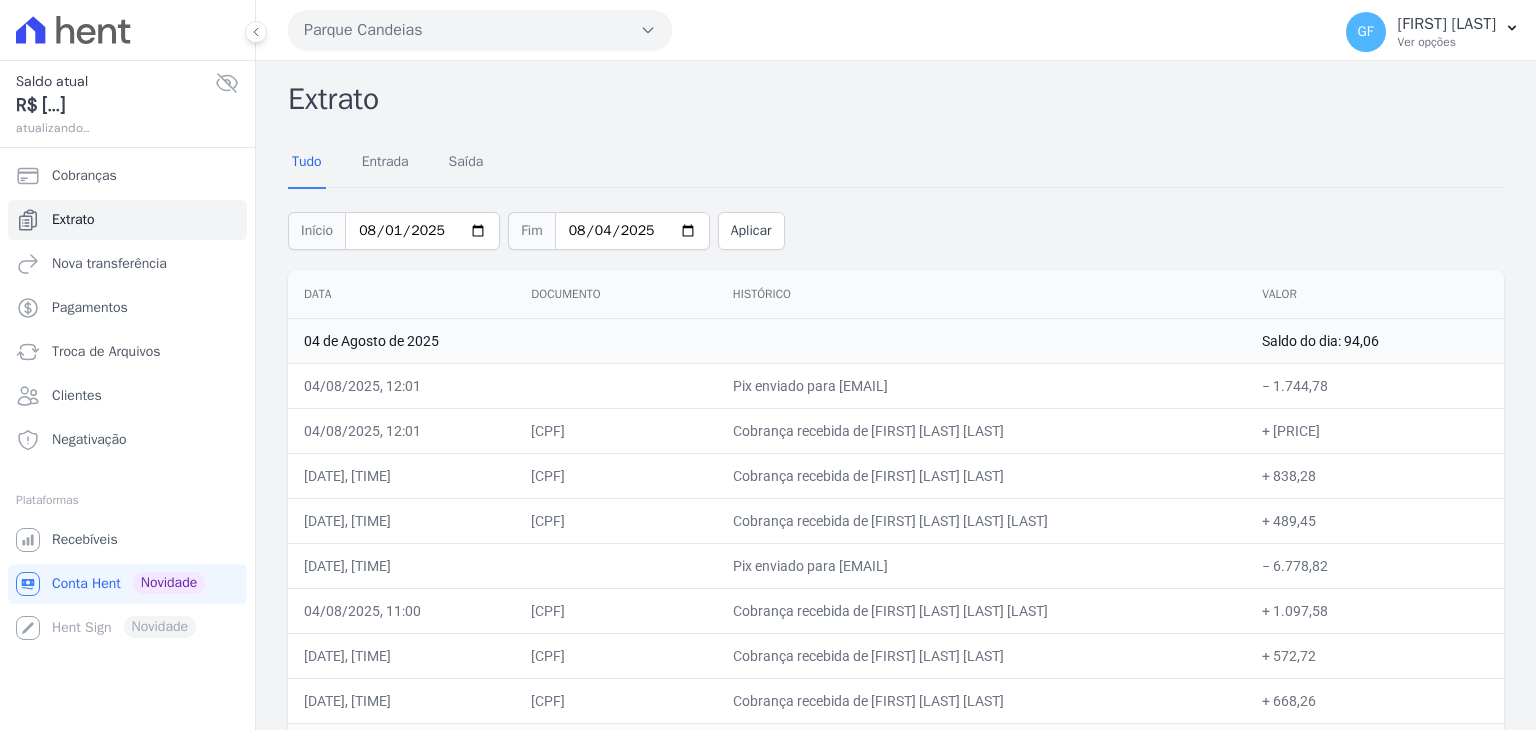 scroll, scrollTop: 0, scrollLeft: 0, axis: both 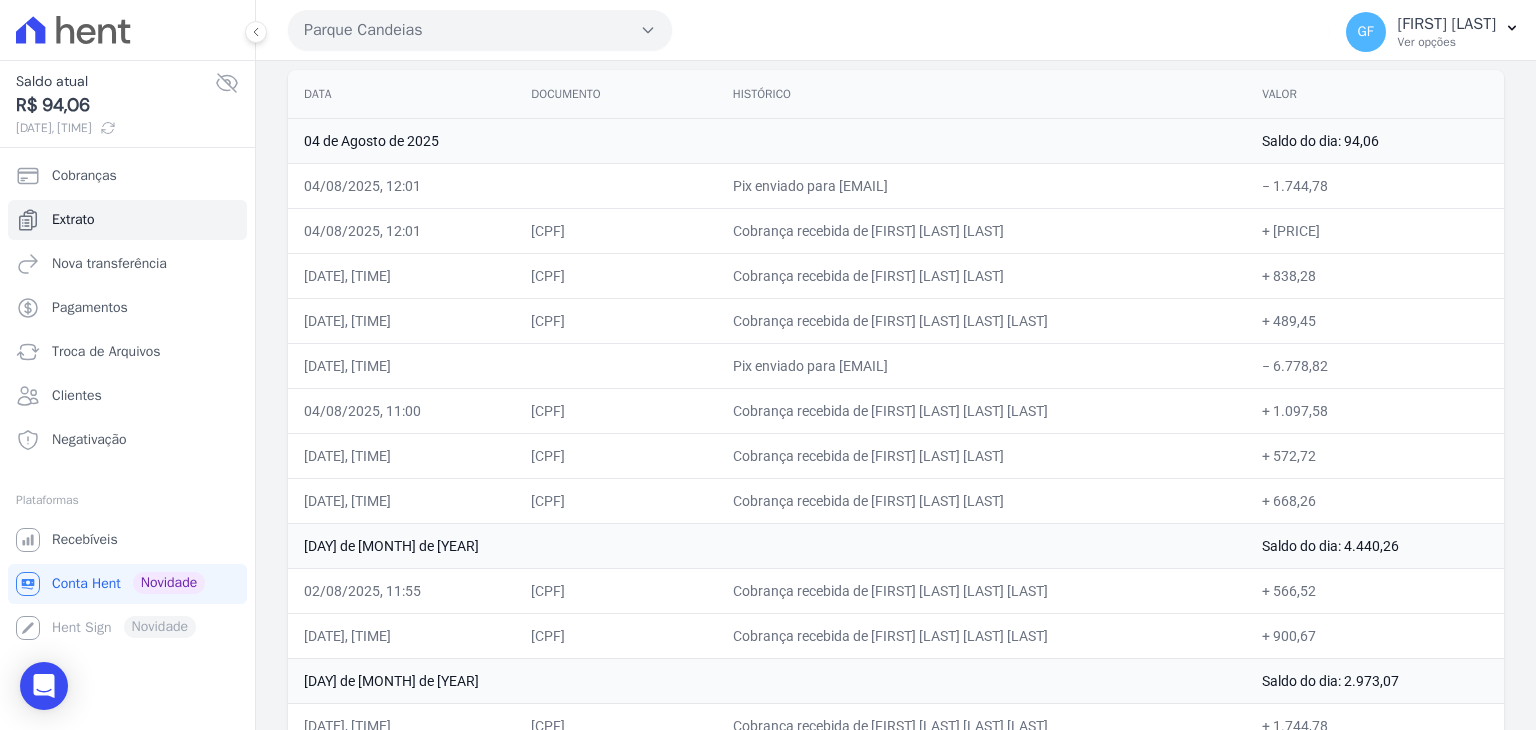 drag, startPoint x: 1330, startPoint y: 365, endPoint x: 1250, endPoint y: 355, distance: 80.622574 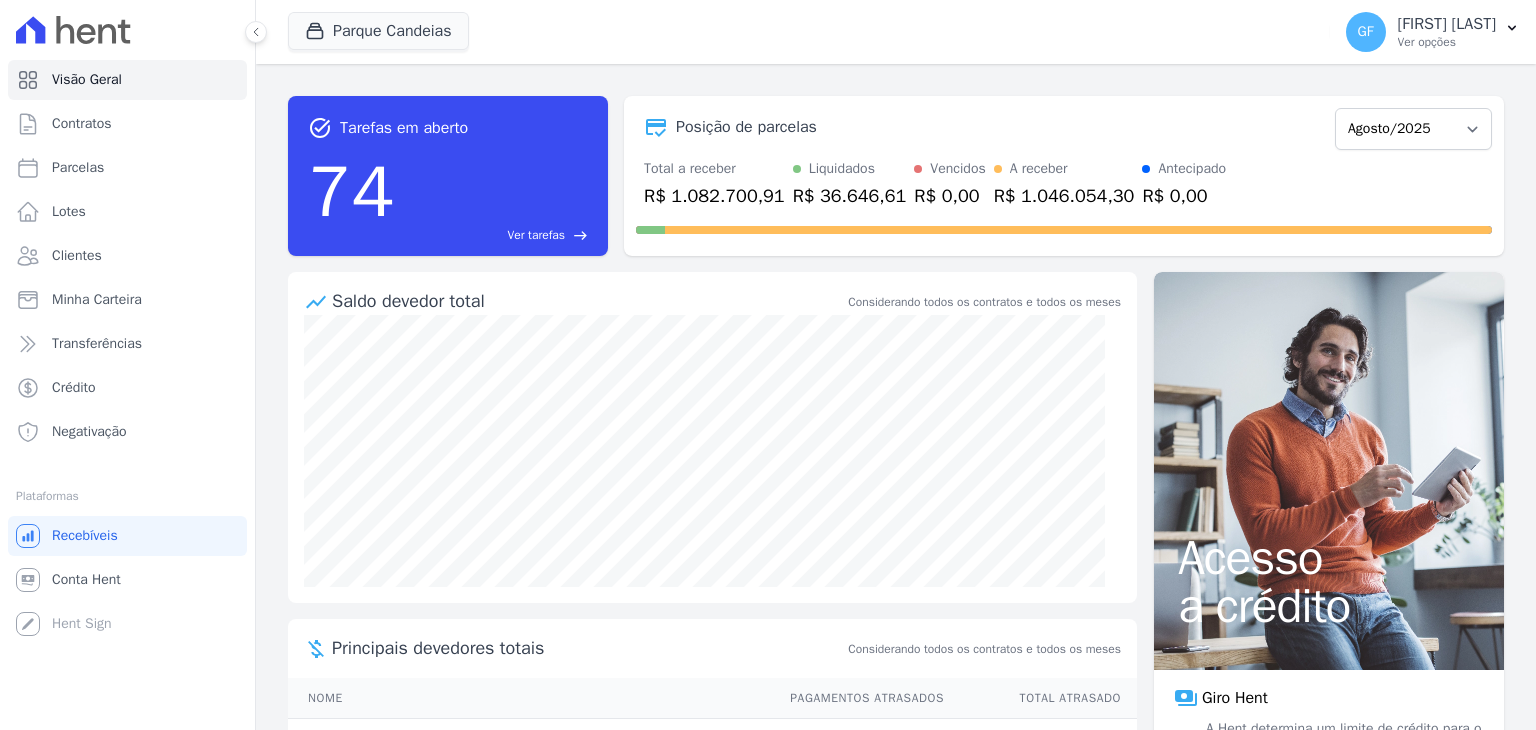 scroll, scrollTop: 0, scrollLeft: 0, axis: both 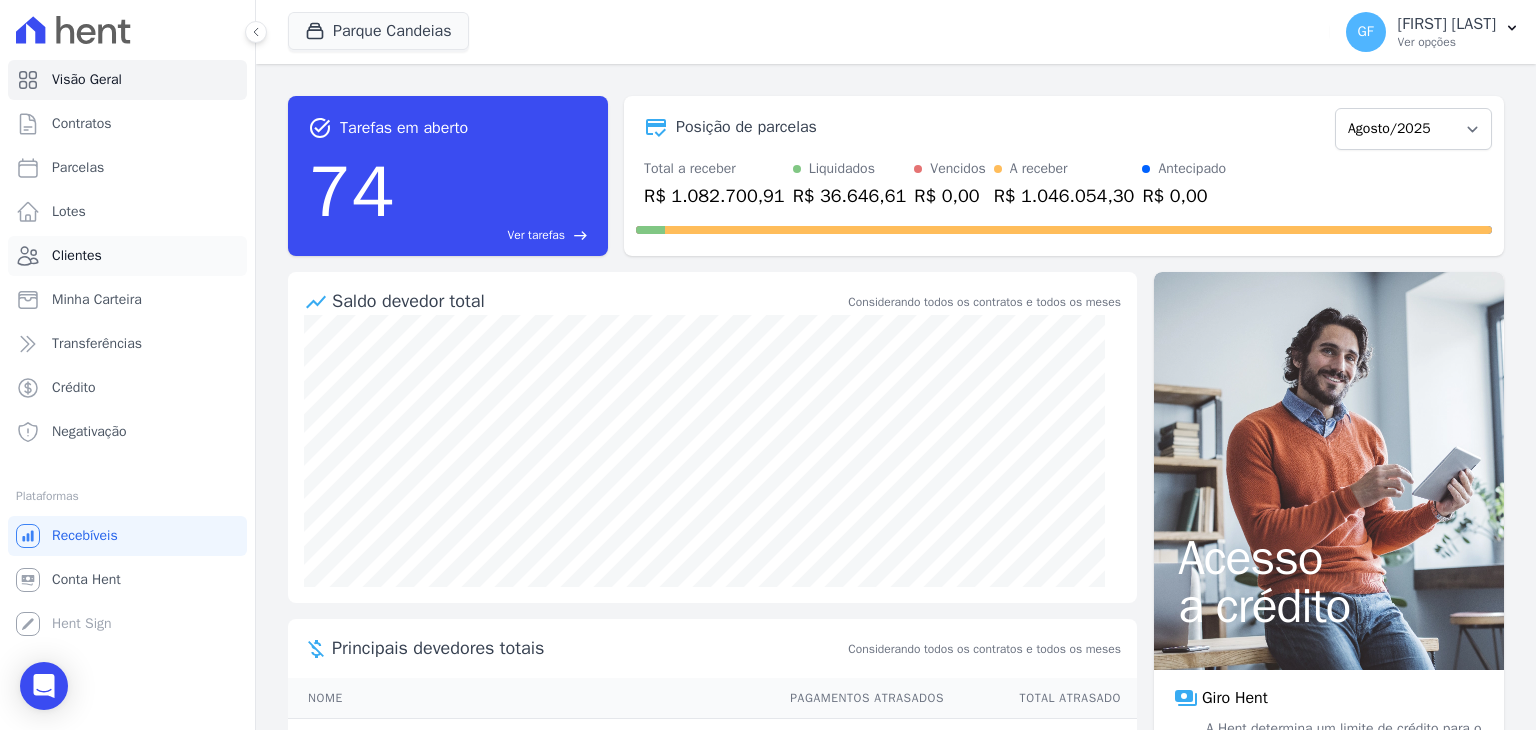 click on "Clientes" at bounding box center [77, 256] 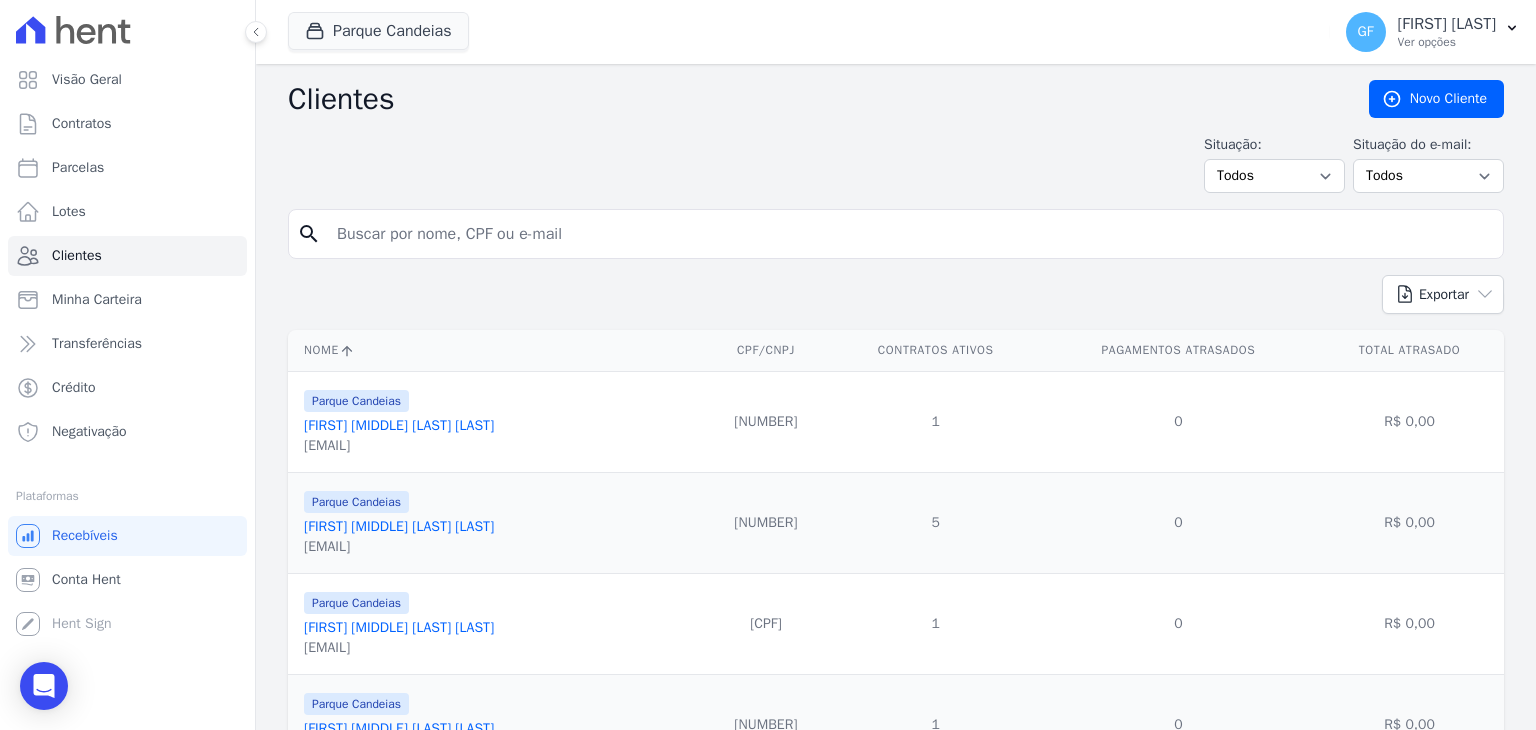 click at bounding box center [910, 234] 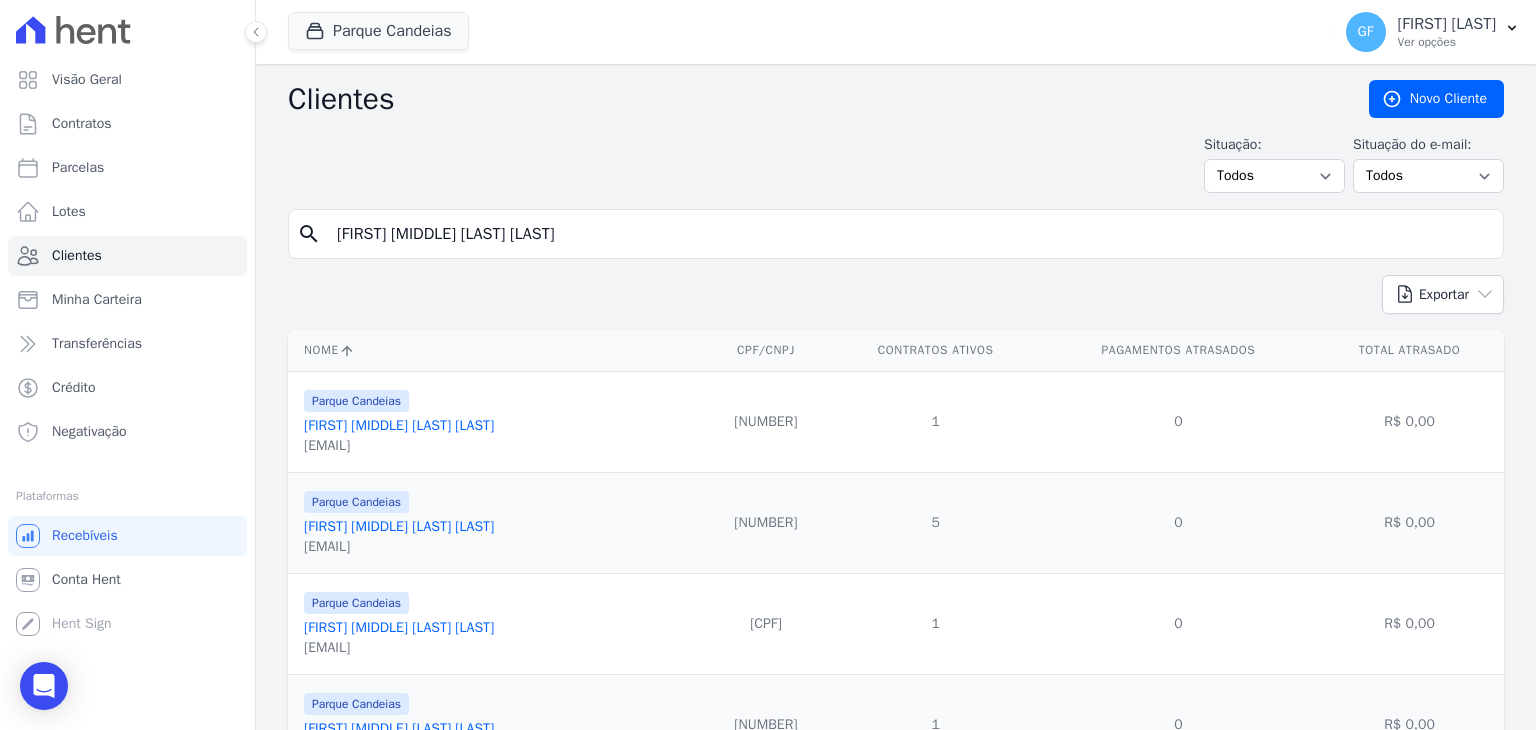 type on "[FIRST] [MIDDLE] [LAST] [LAST]" 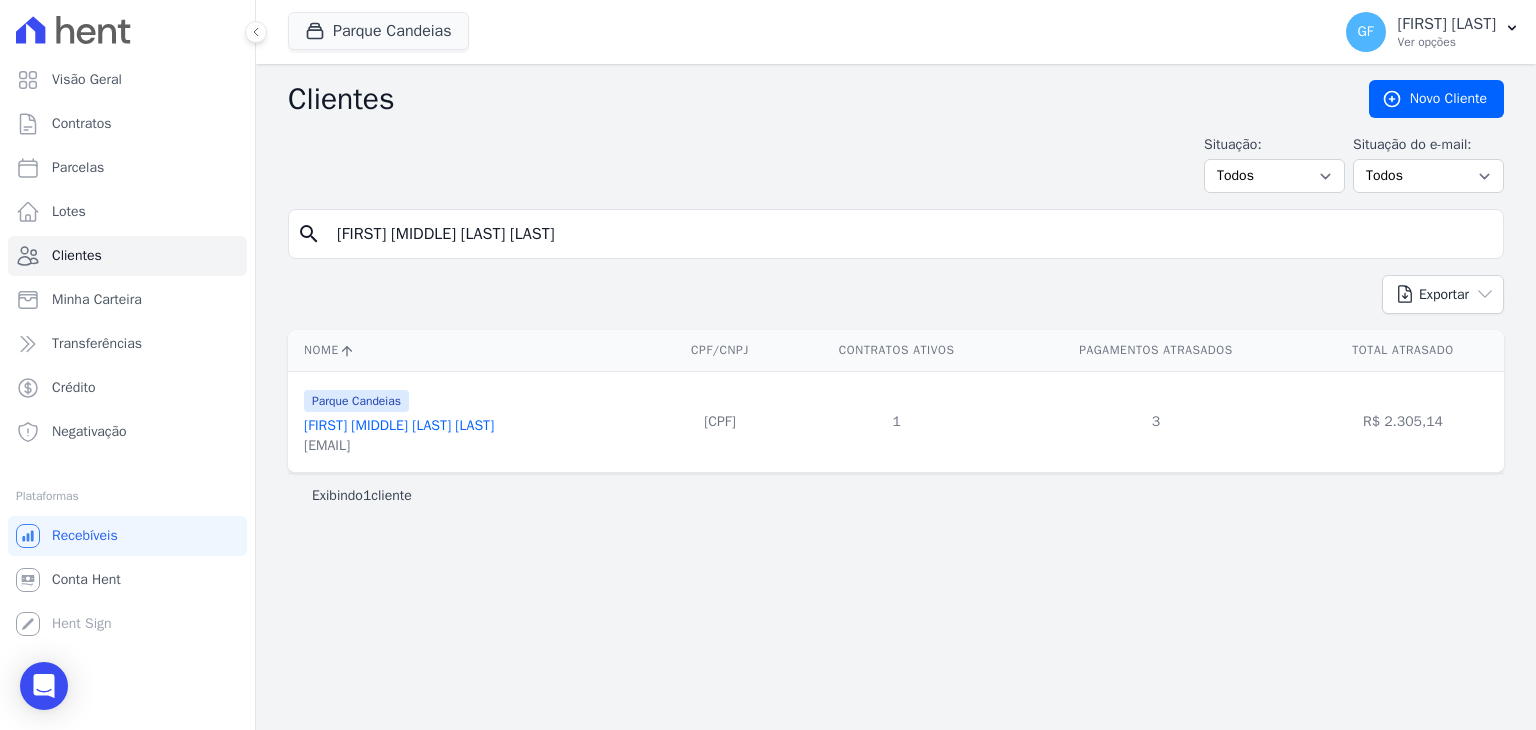 click on "[FIRST] [MIDDLE] [LAST] [LAST]" at bounding box center (399, 425) 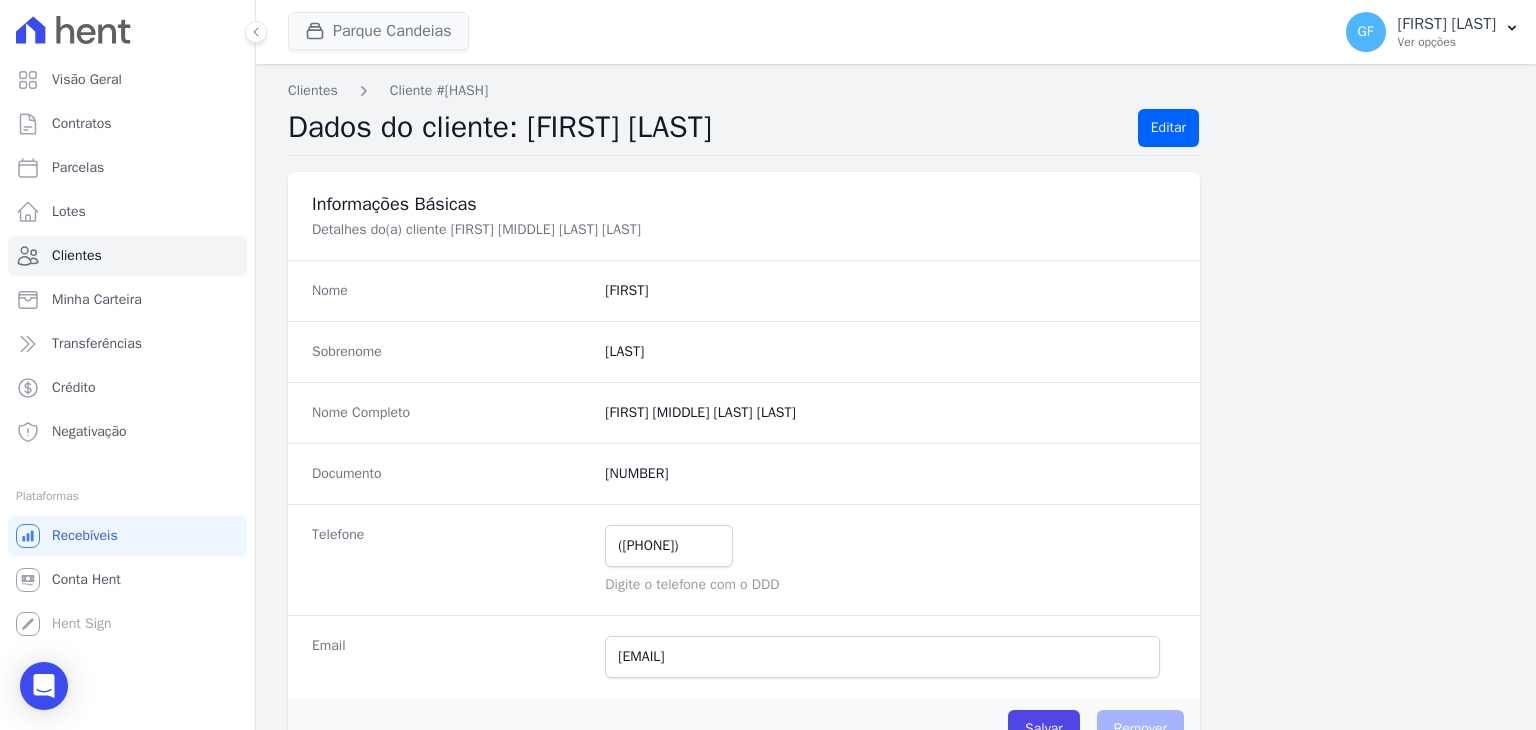 click at bounding box center (256, 32) 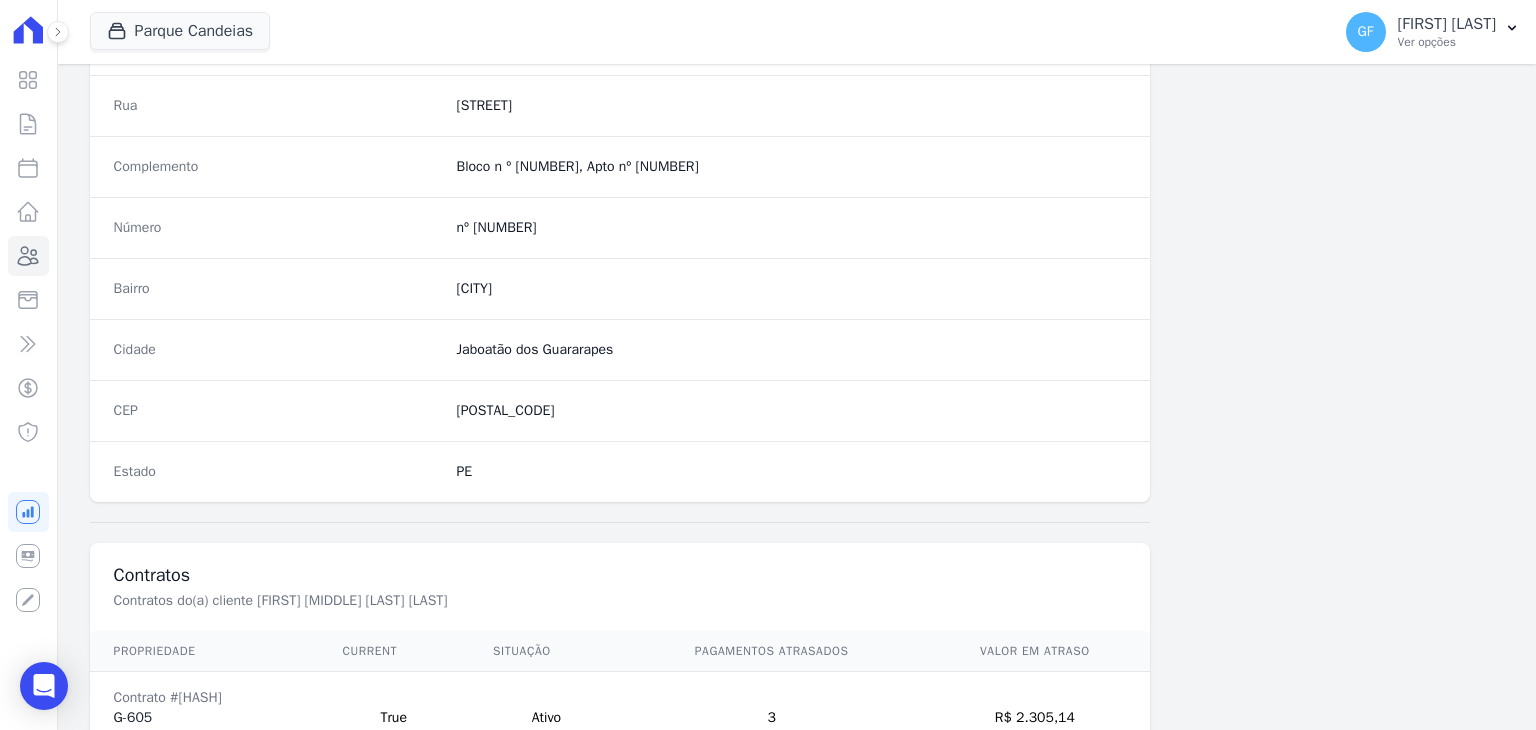 scroll, scrollTop: 1135, scrollLeft: 0, axis: vertical 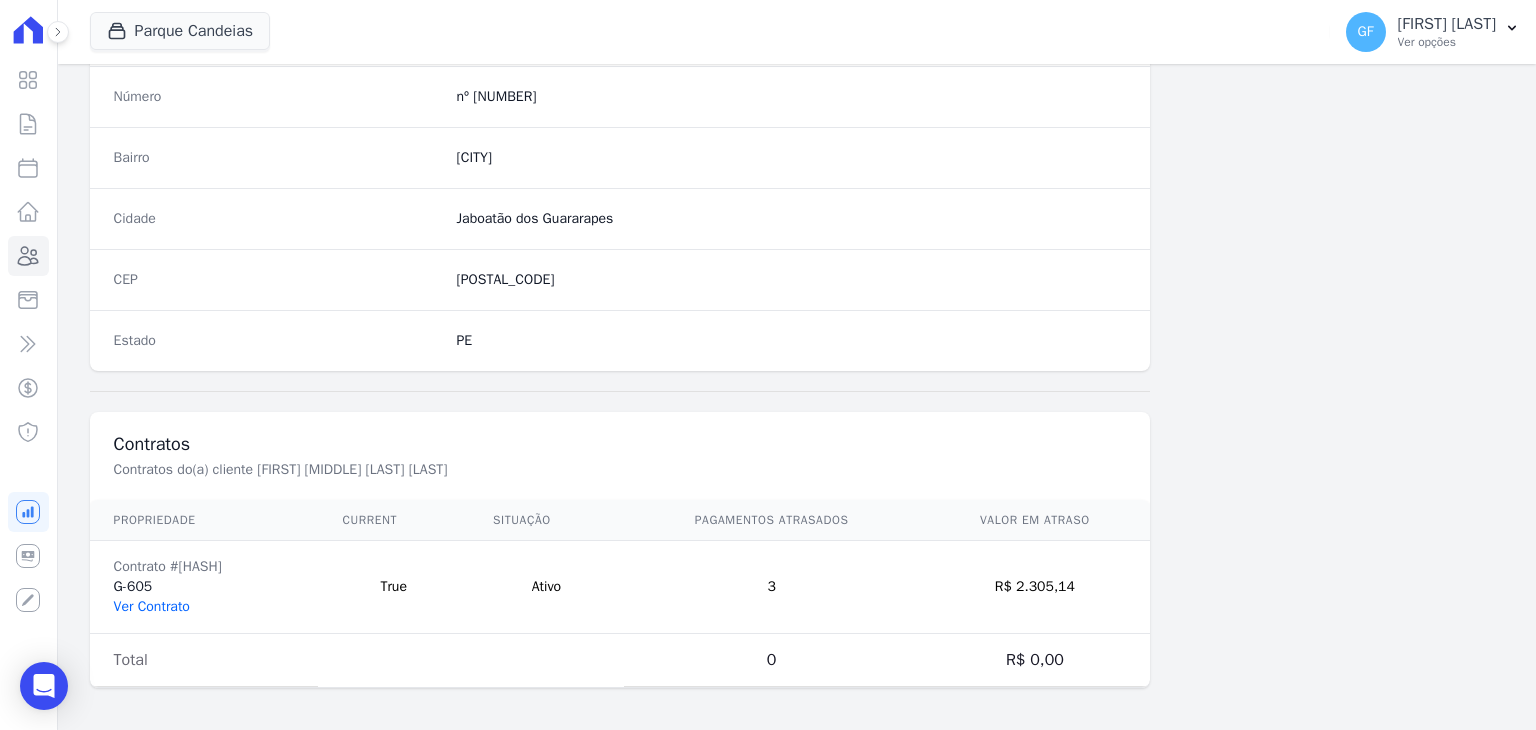 click on "Ver Contrato" at bounding box center [152, 606] 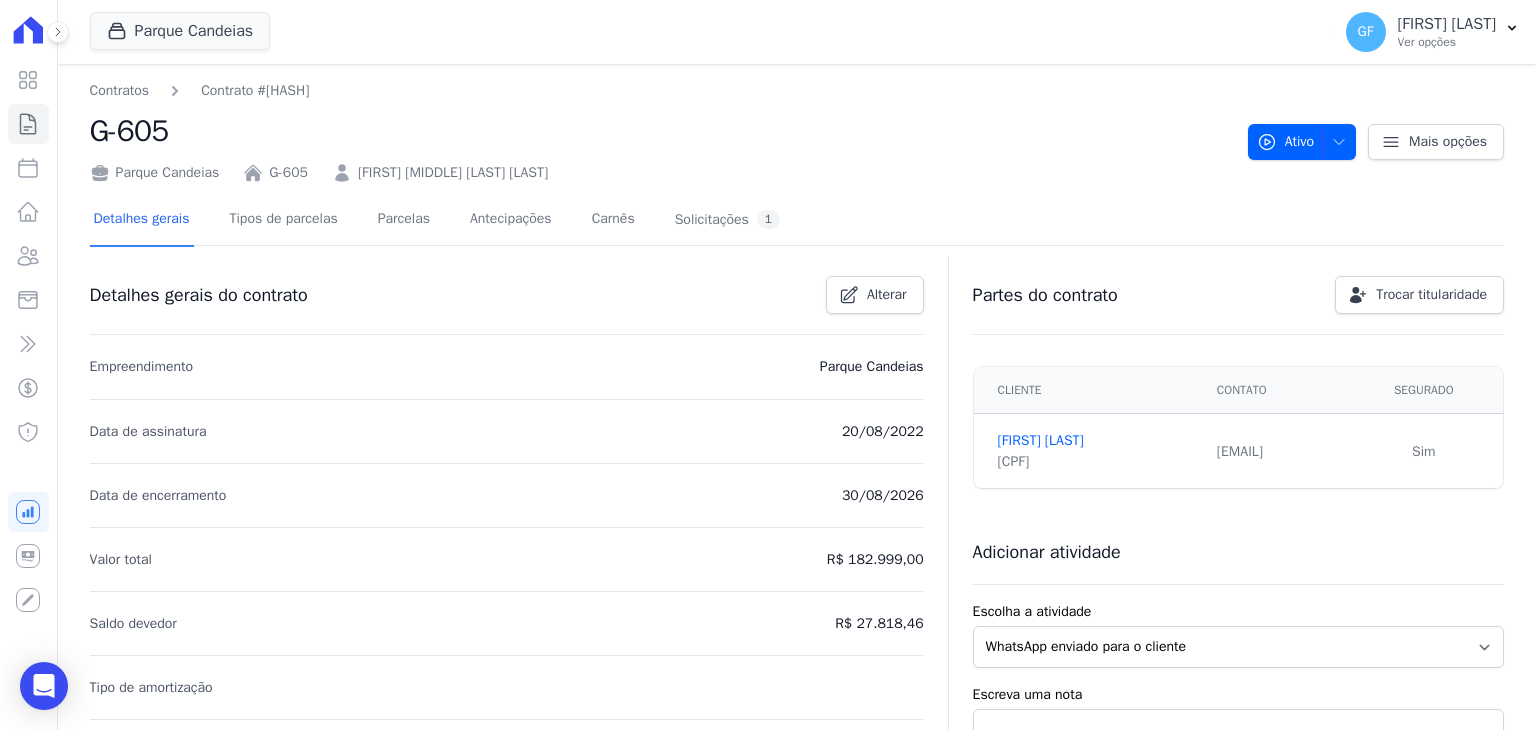 click on "Detalhes gerais
Tipos de parcelas
Parcelas
Antecipações
Carnês
Solicitações
1" at bounding box center (437, 220) 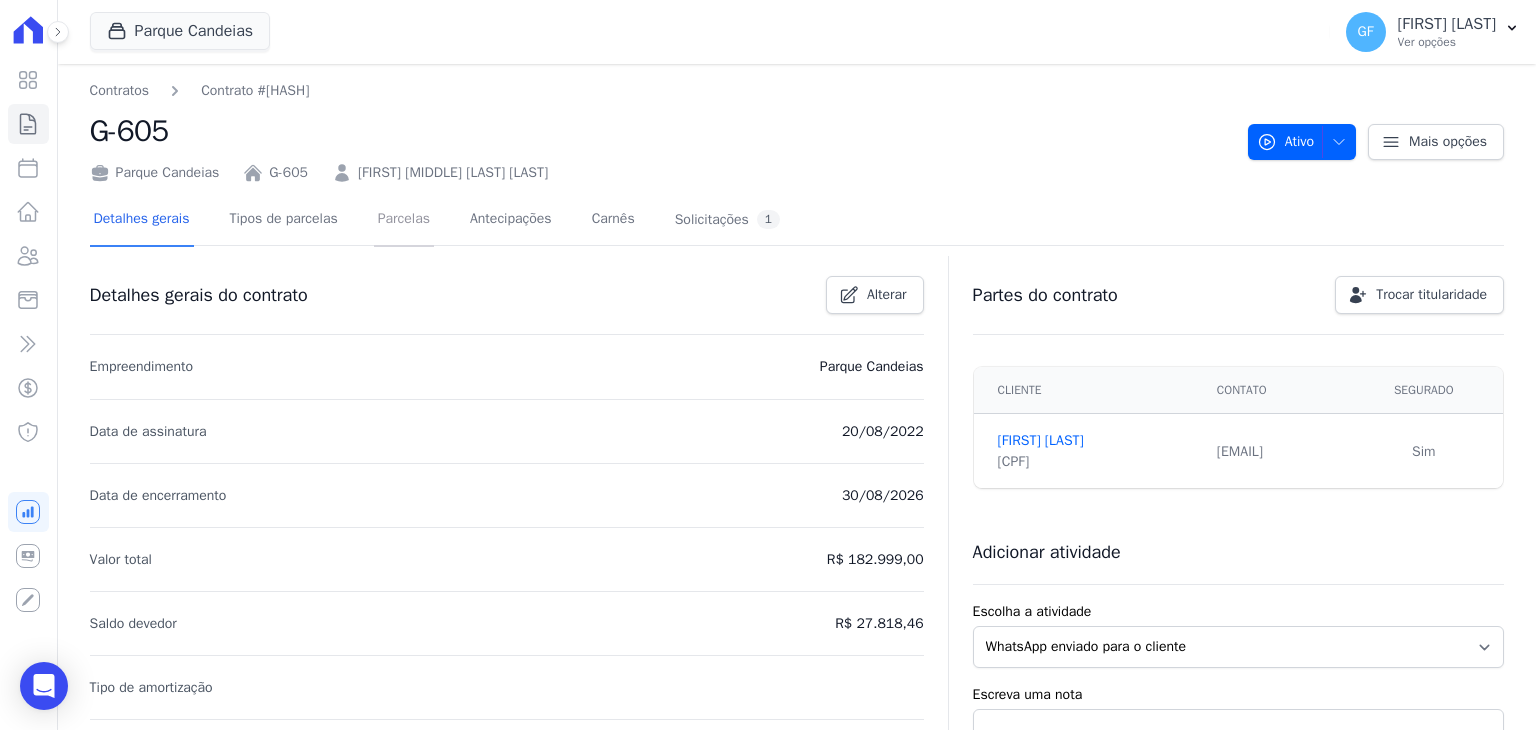 click on "Parcelas" at bounding box center [404, 220] 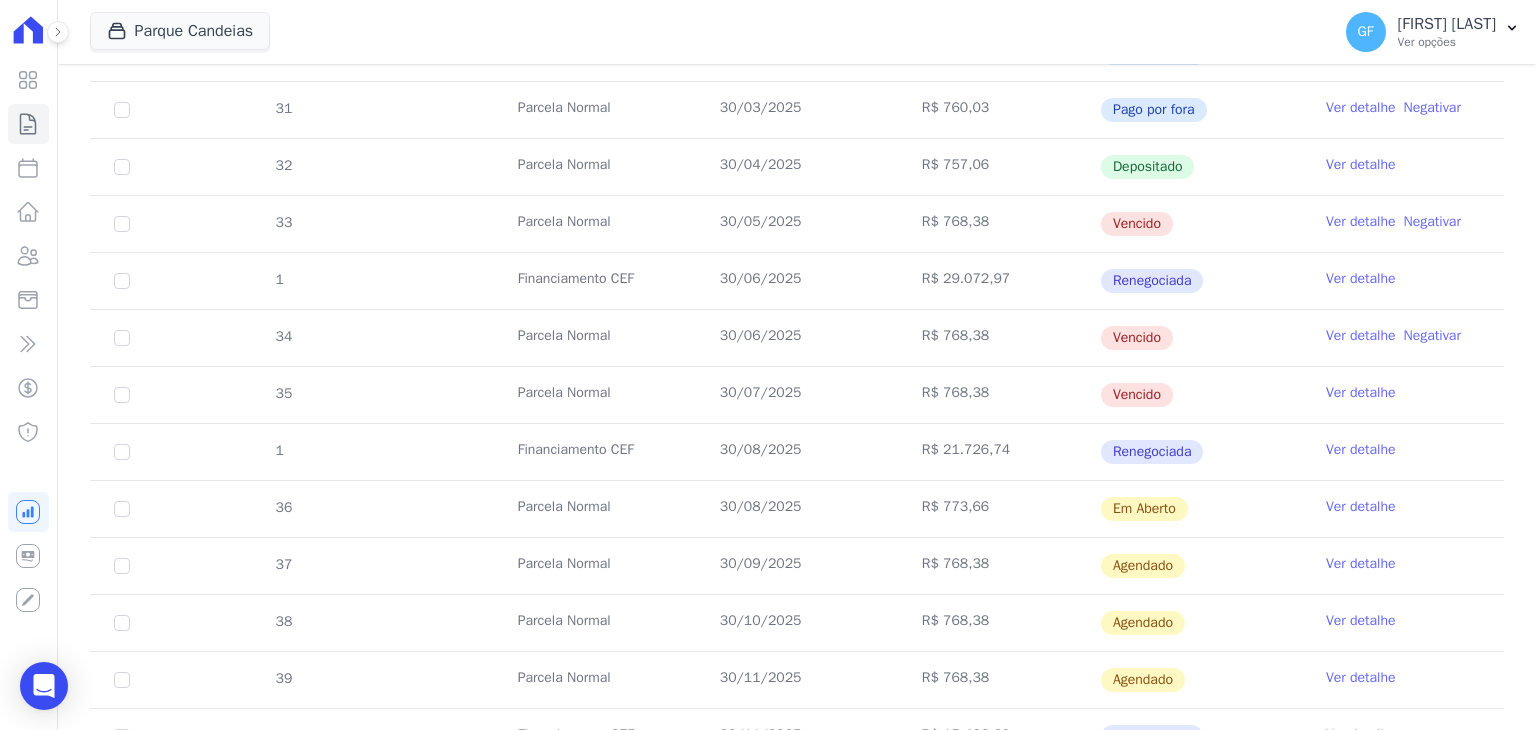 scroll, scrollTop: 600, scrollLeft: 0, axis: vertical 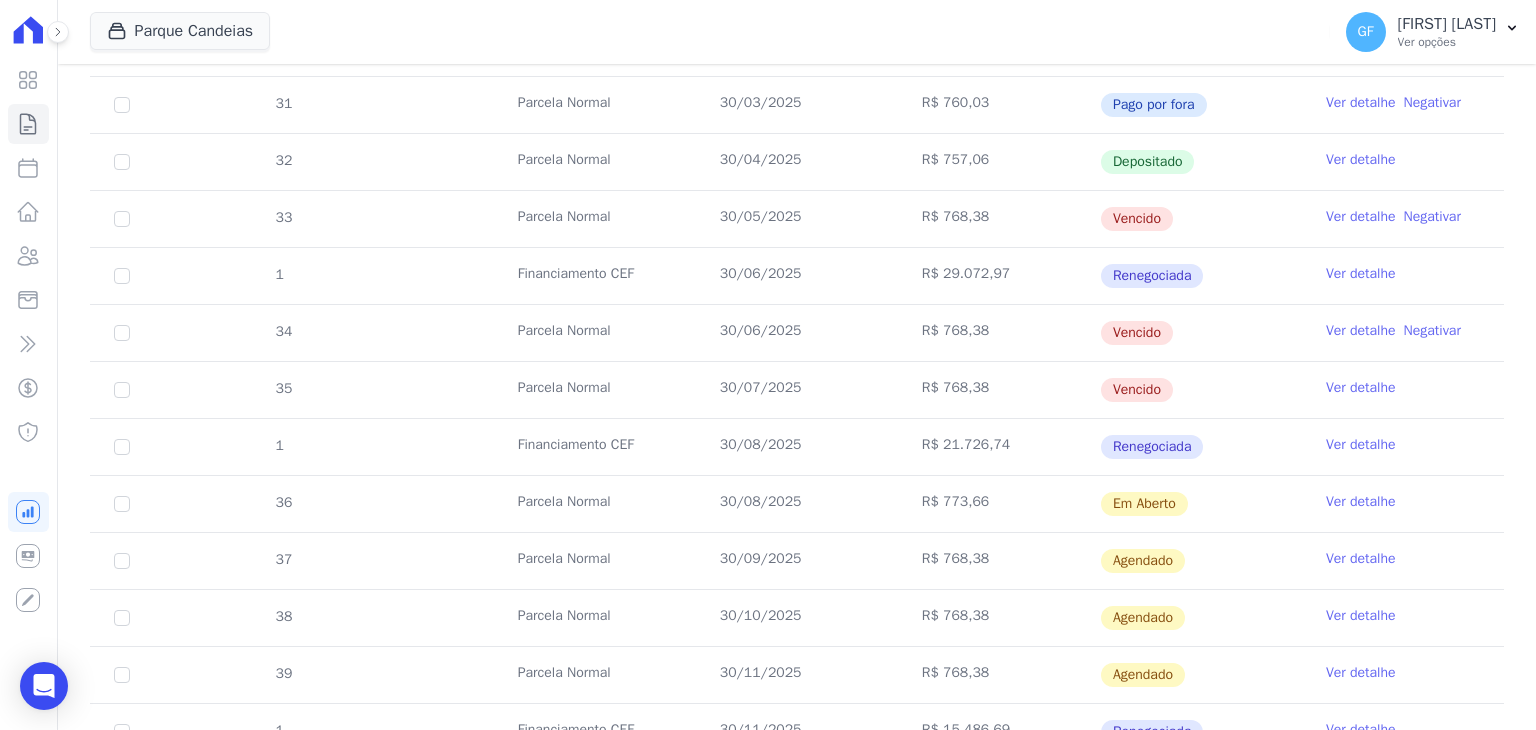 drag, startPoint x: 700, startPoint y: 217, endPoint x: 1157, endPoint y: 213, distance: 457.01752 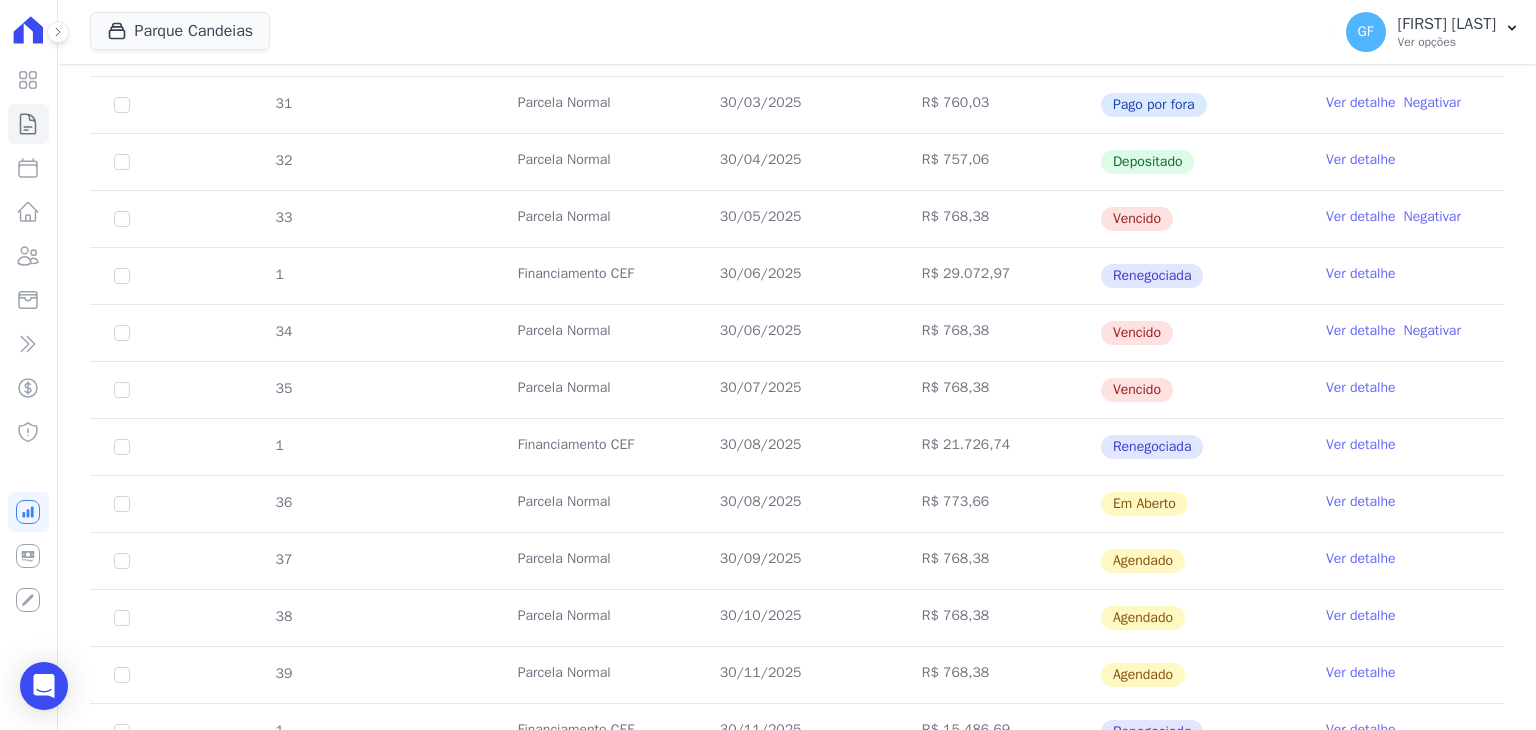 click on "Ver detalhe" at bounding box center (1361, 217) 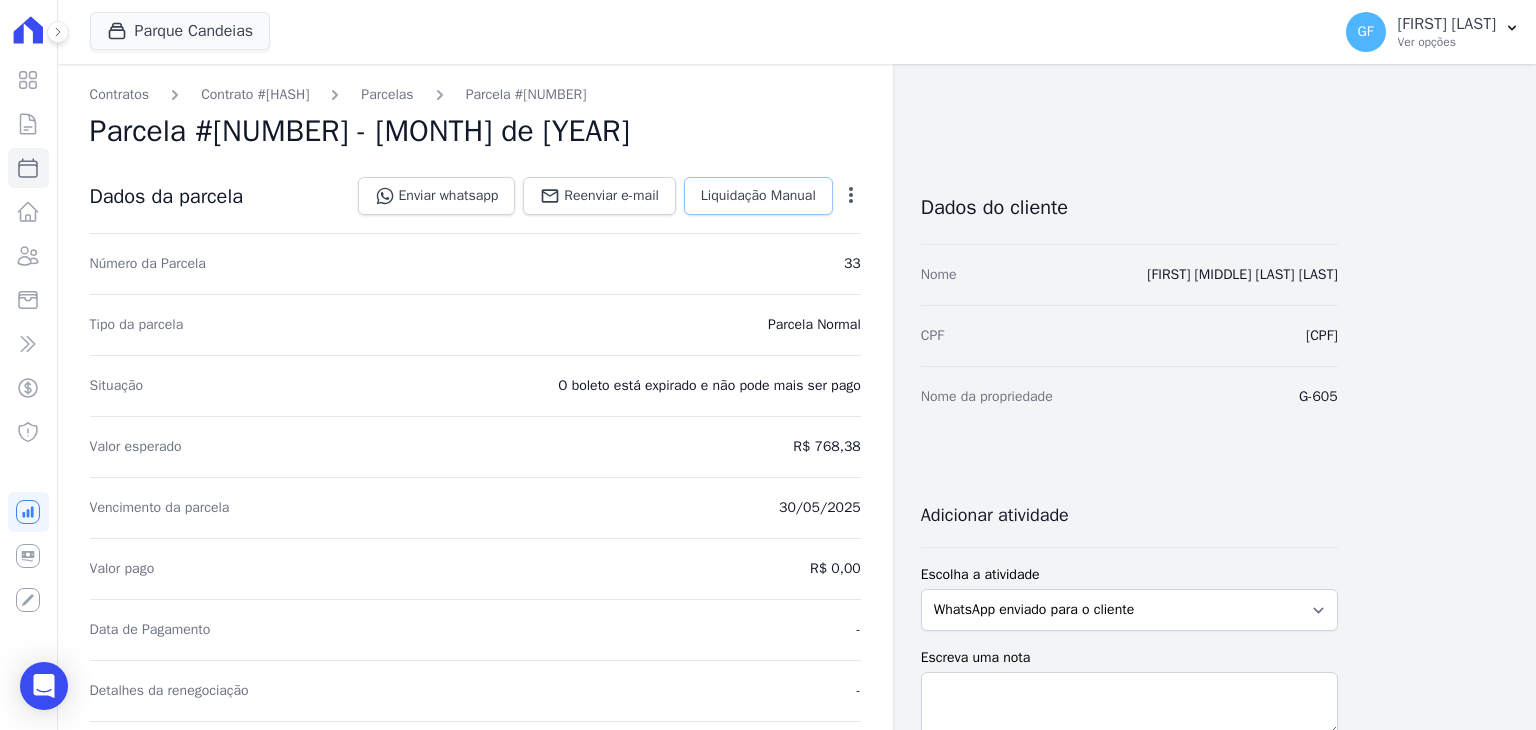 click on "Liquidação Manual" at bounding box center (758, 196) 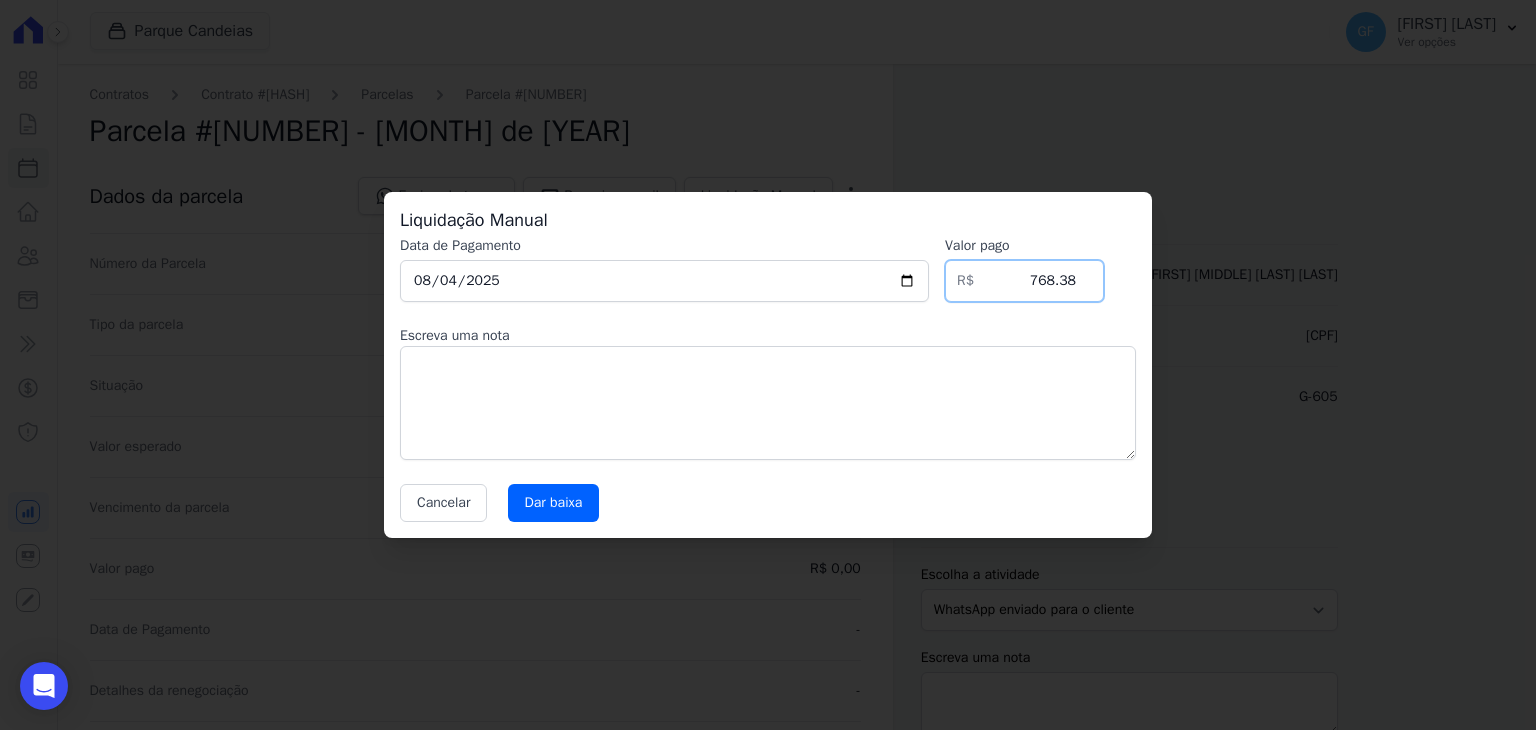 drag, startPoint x: 1302, startPoint y: 329, endPoint x: 1521, endPoint y: 360, distance: 221.18318 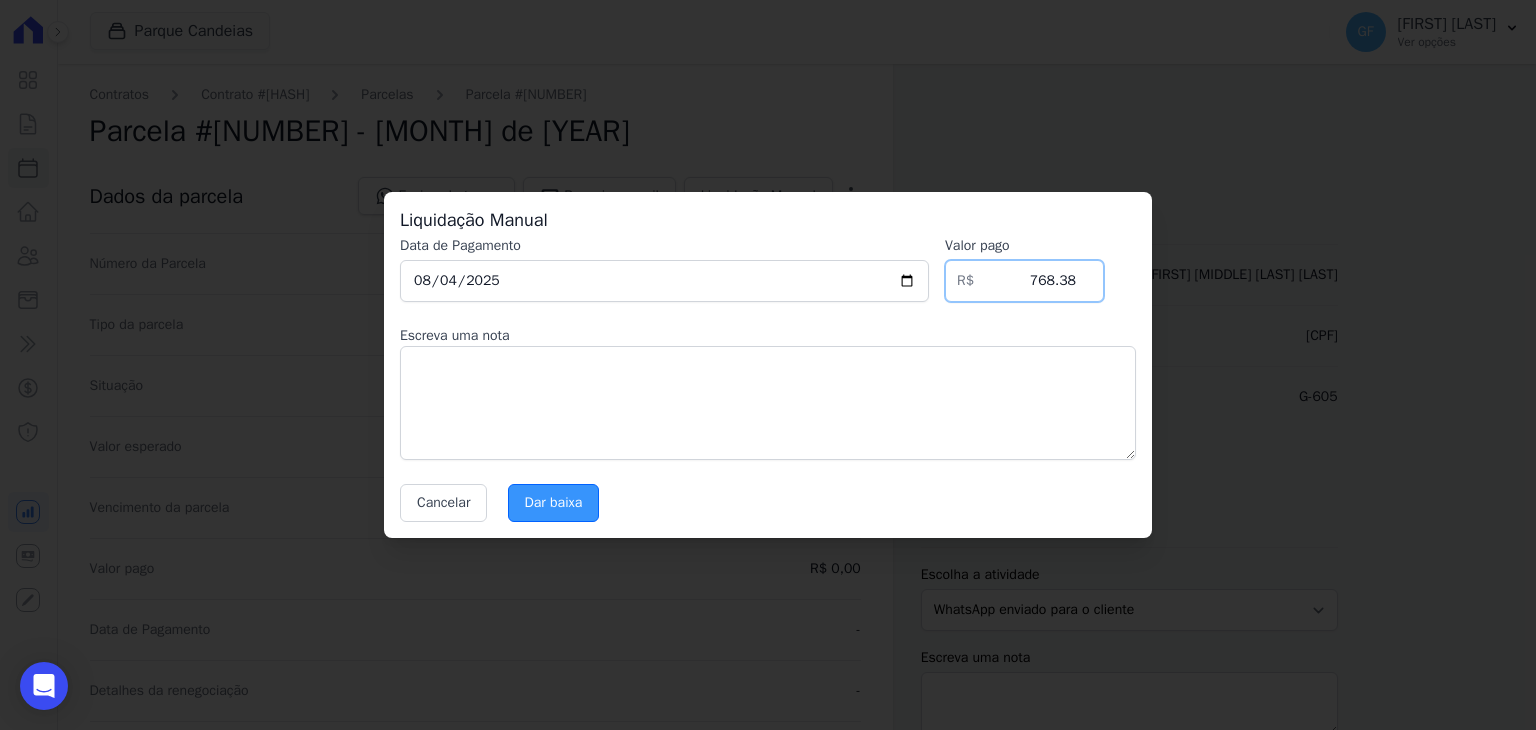 type on "806.15" 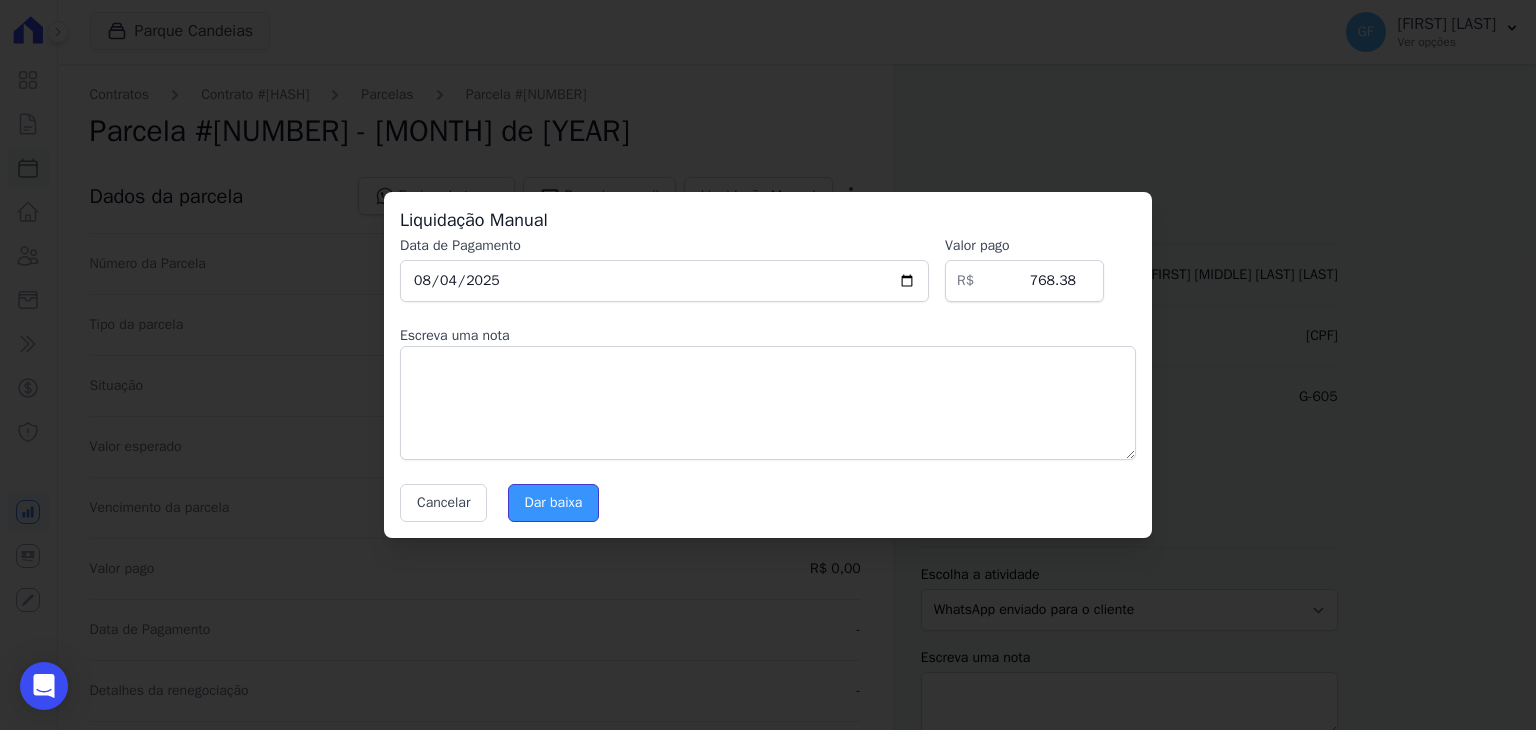 click on "Dar baixa" at bounding box center (554, 503) 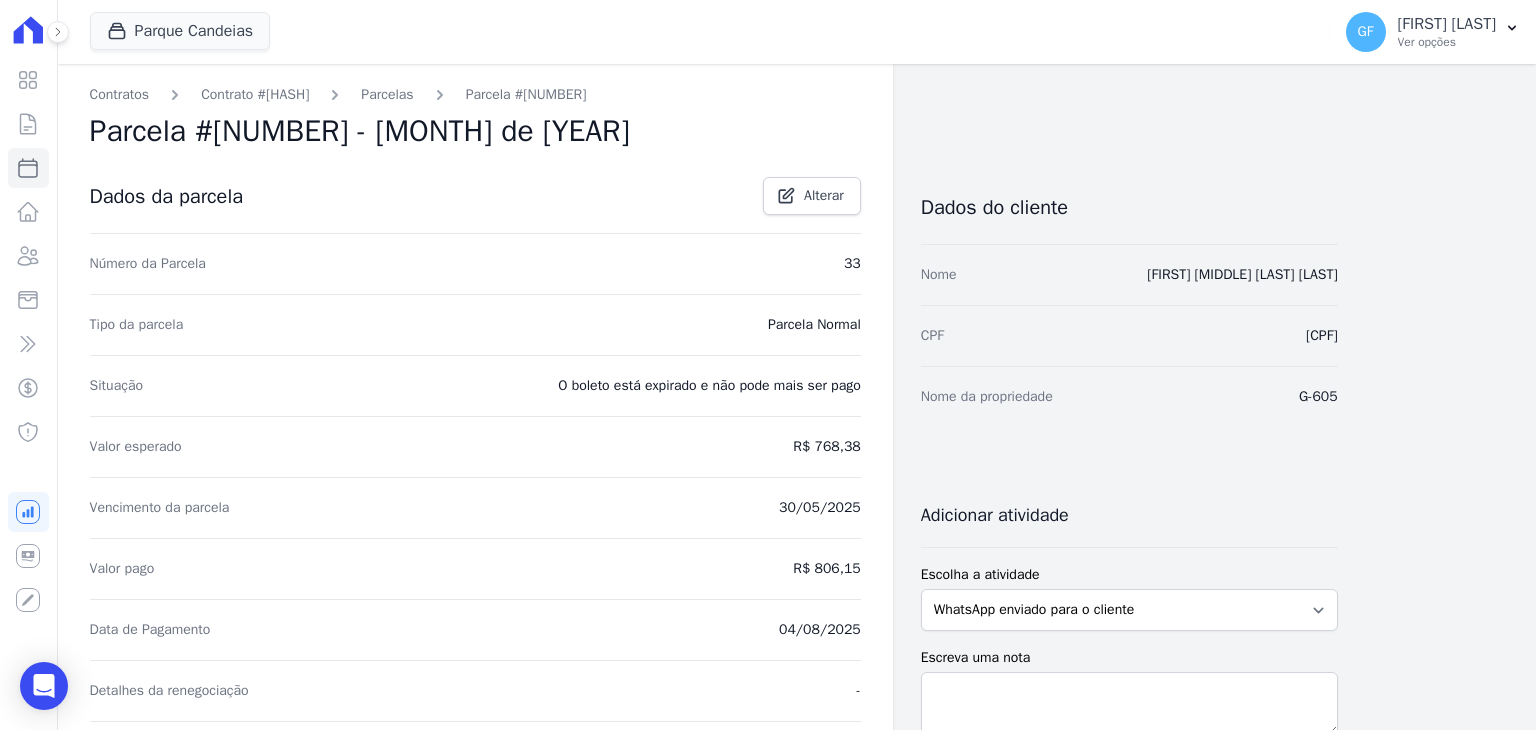 click on "Parcelas" at bounding box center (387, 94) 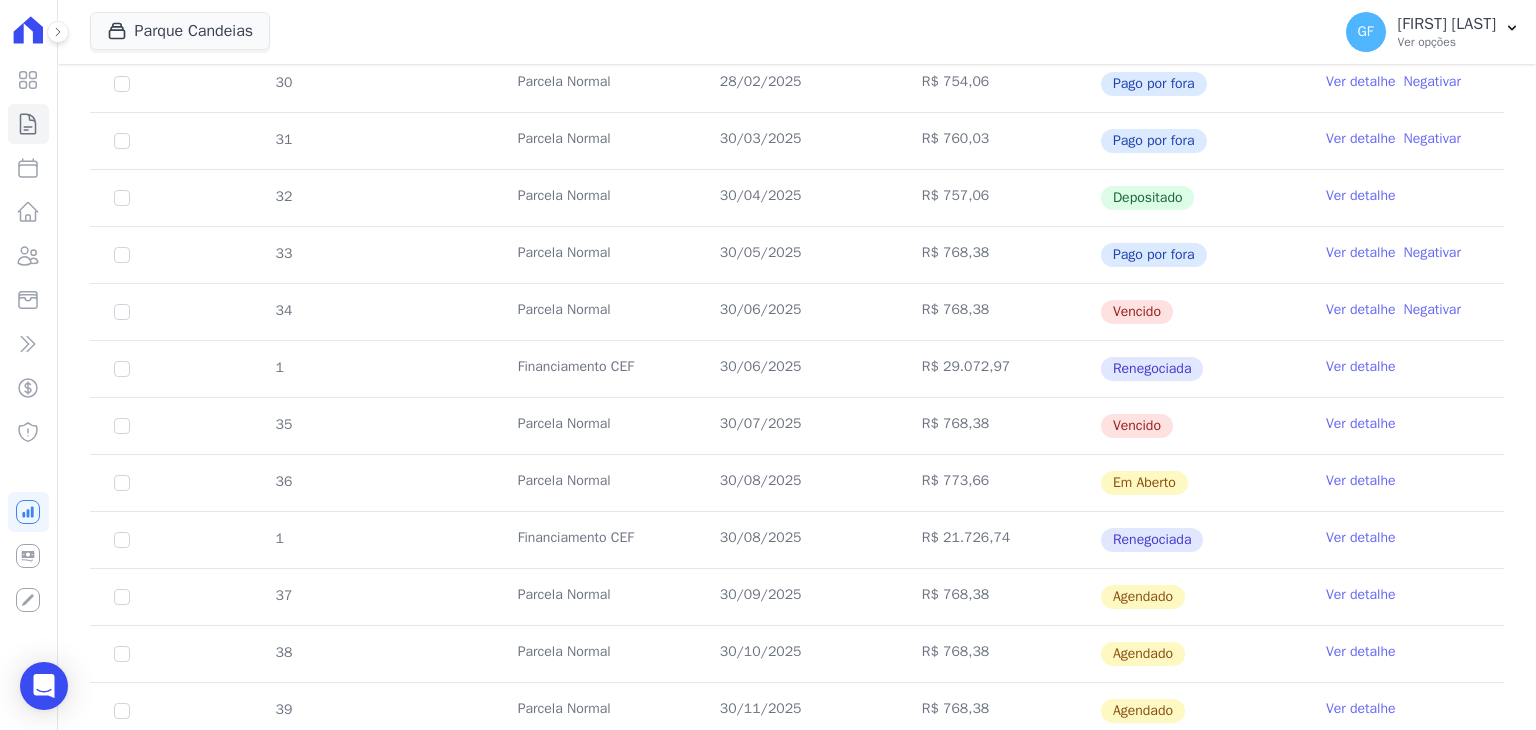 scroll, scrollTop: 600, scrollLeft: 0, axis: vertical 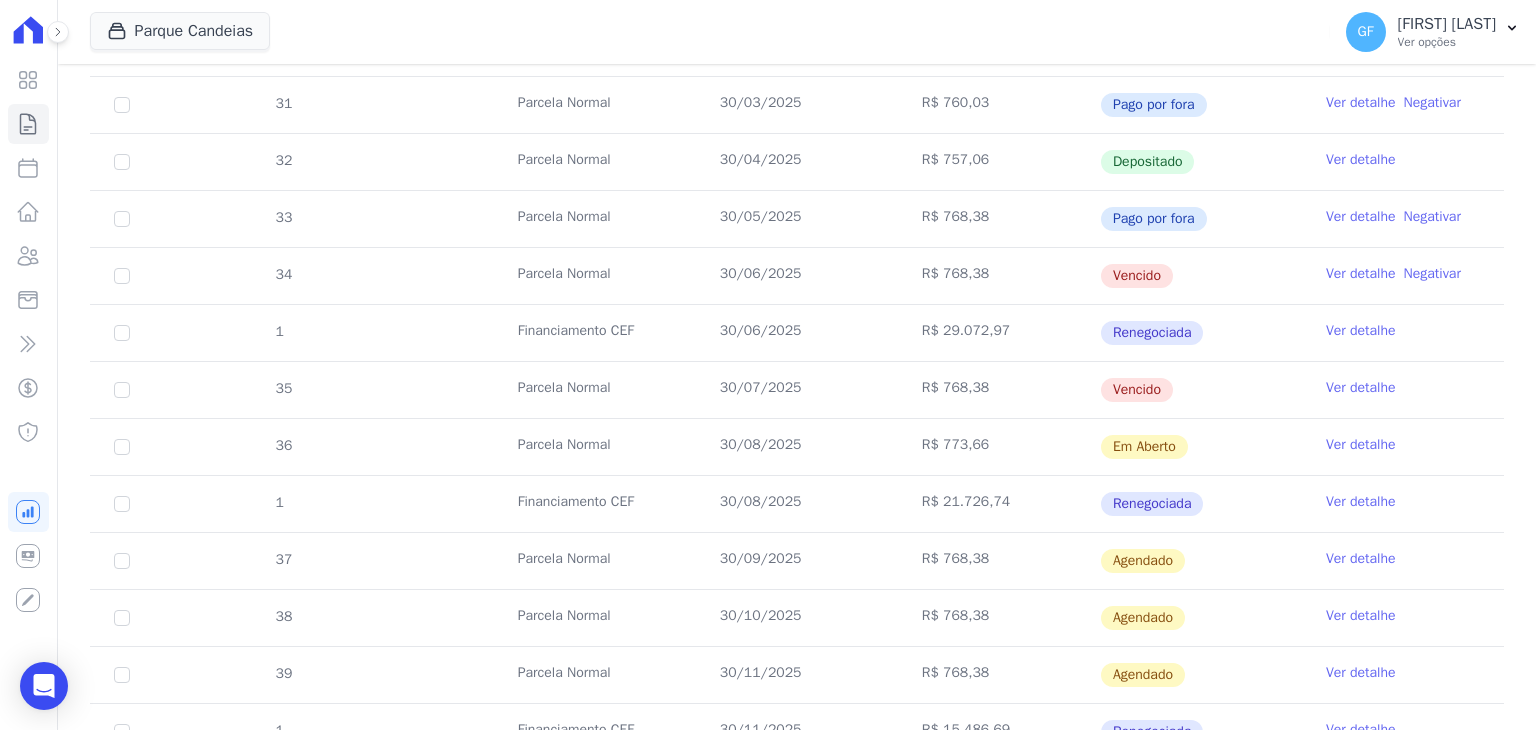 drag, startPoint x: 698, startPoint y: 277, endPoint x: 1119, endPoint y: 305, distance: 421.93008 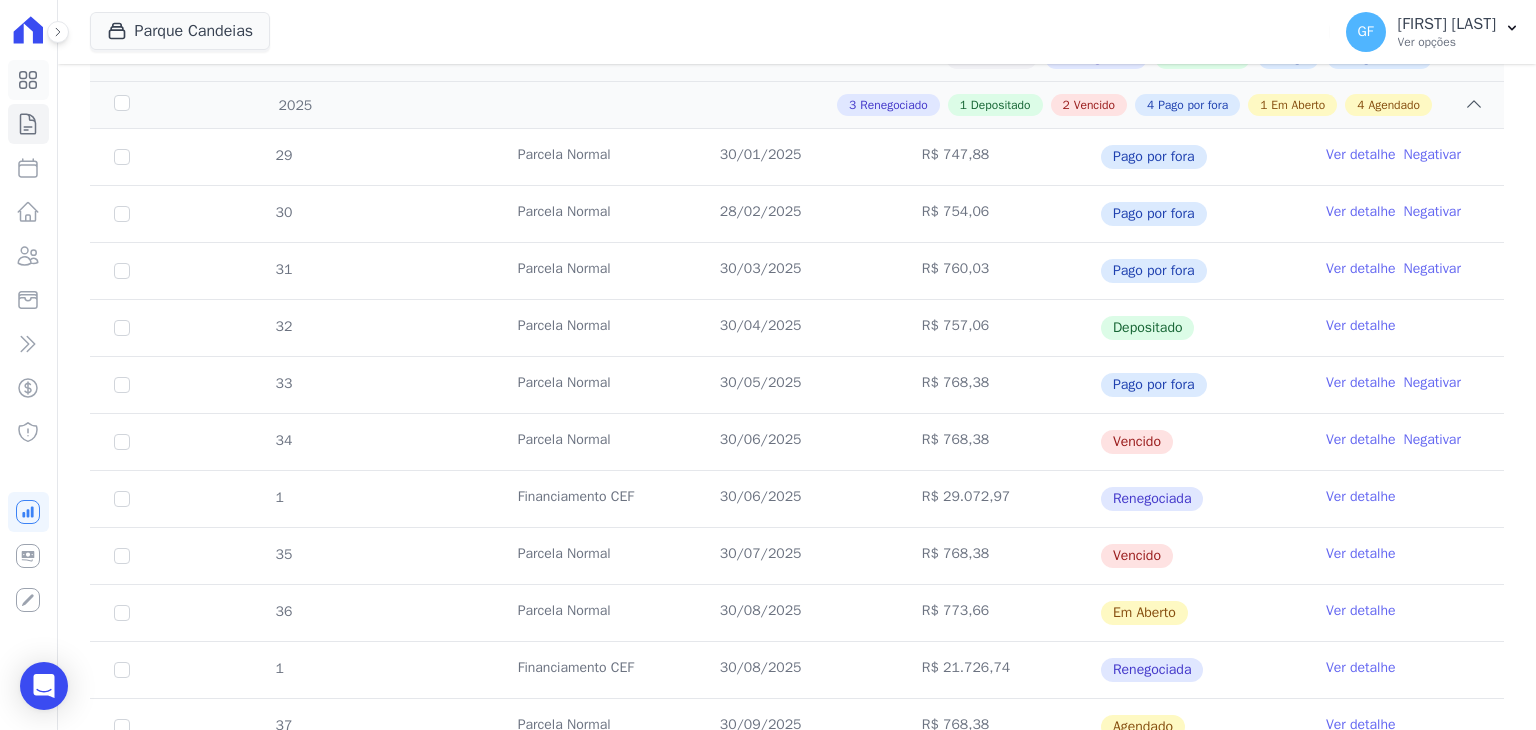 scroll, scrollTop: 400, scrollLeft: 0, axis: vertical 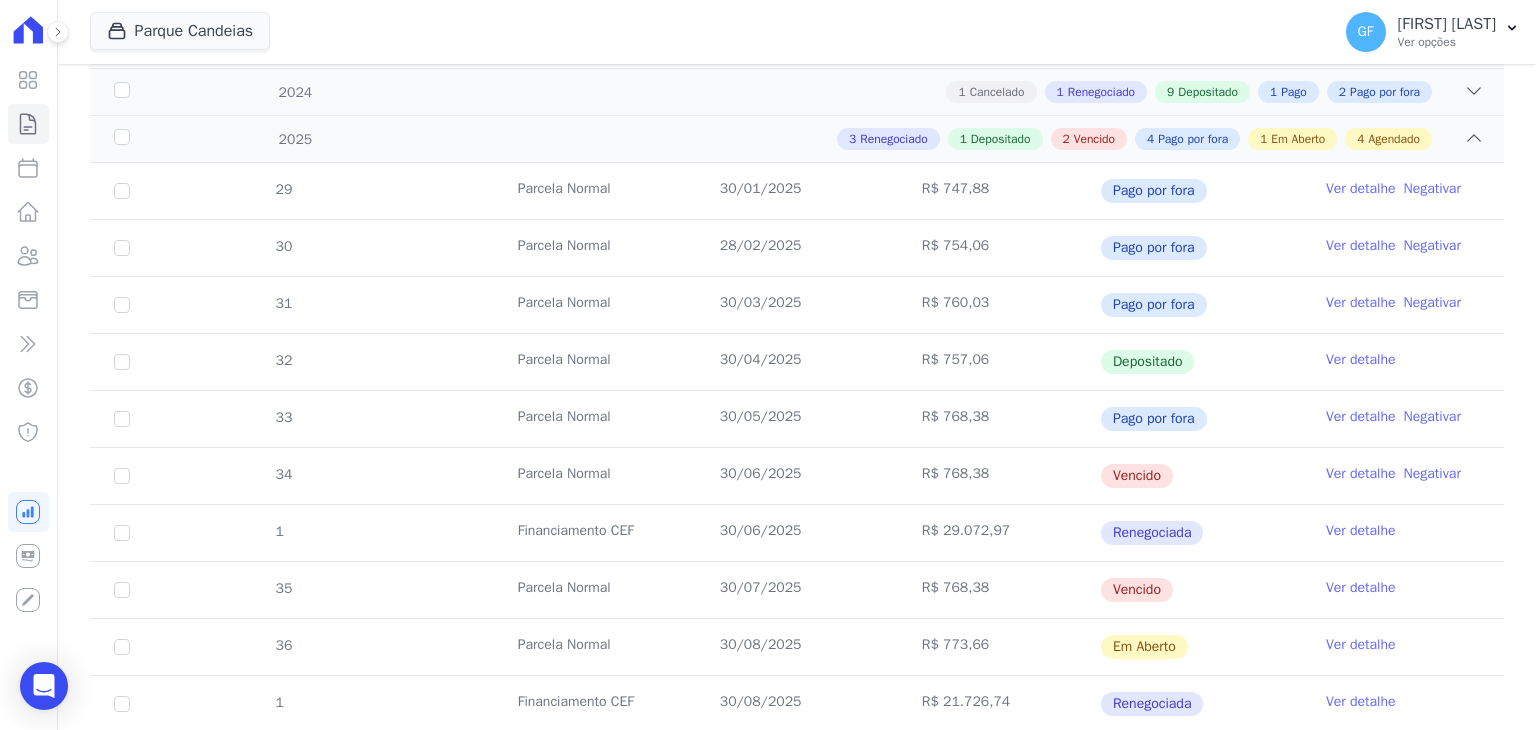 click 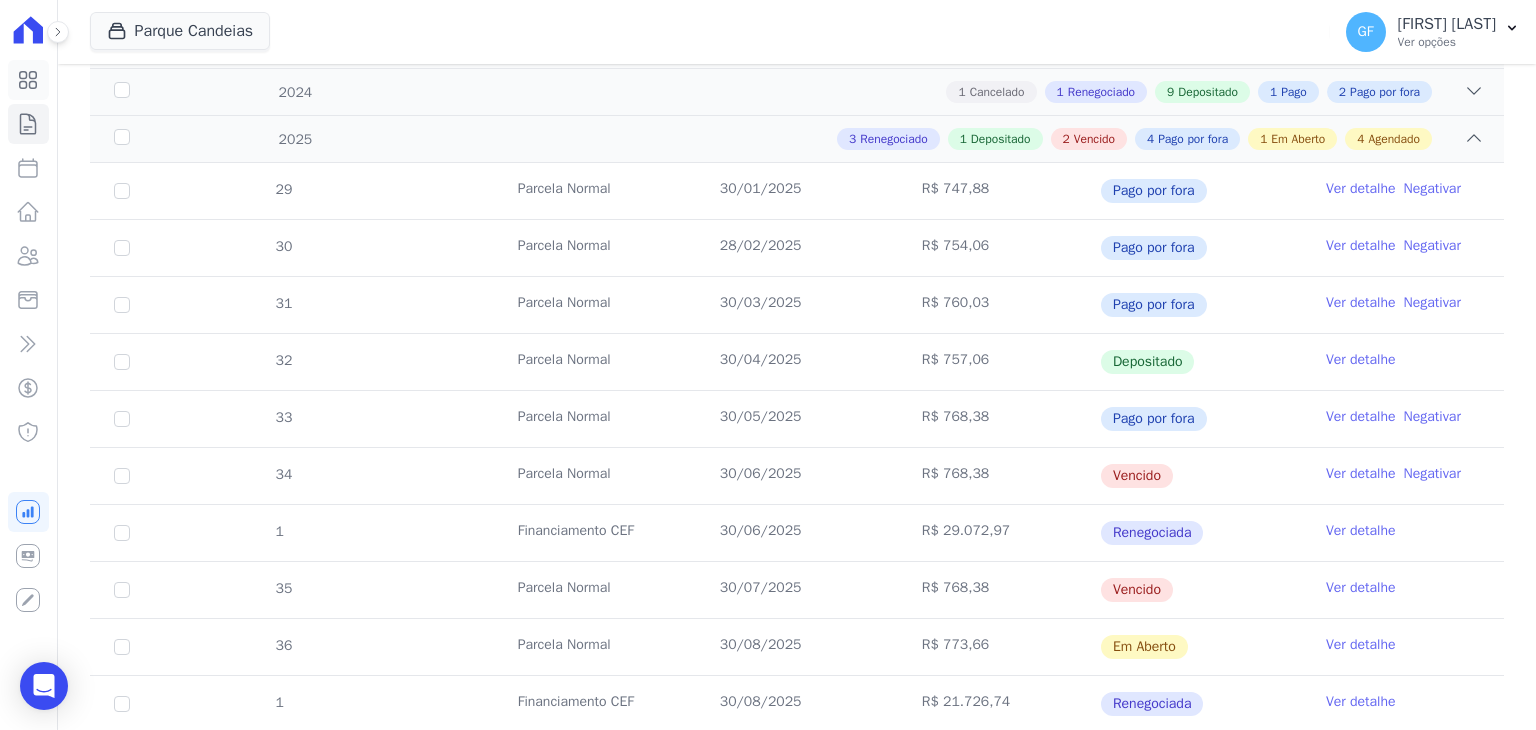 click 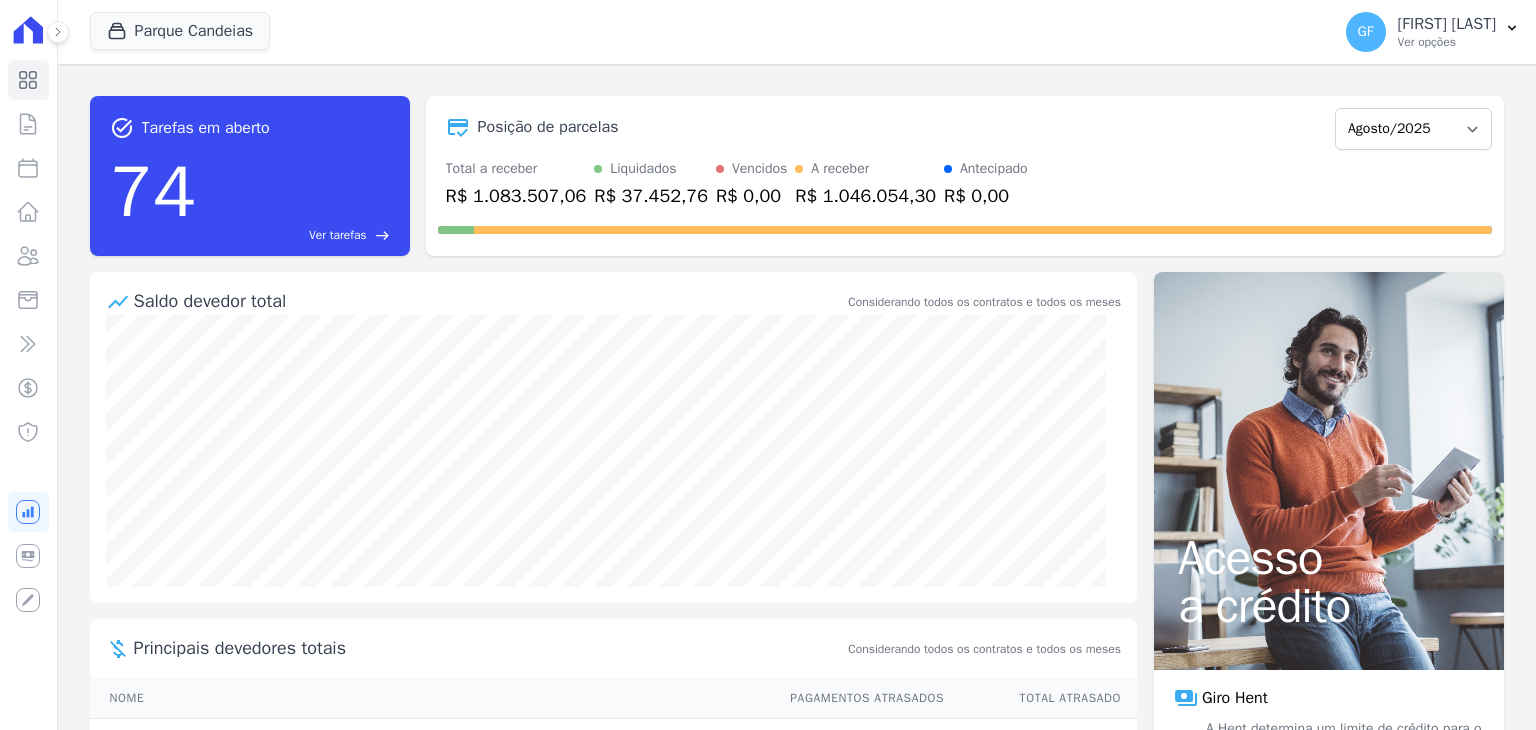 scroll, scrollTop: 0, scrollLeft: 0, axis: both 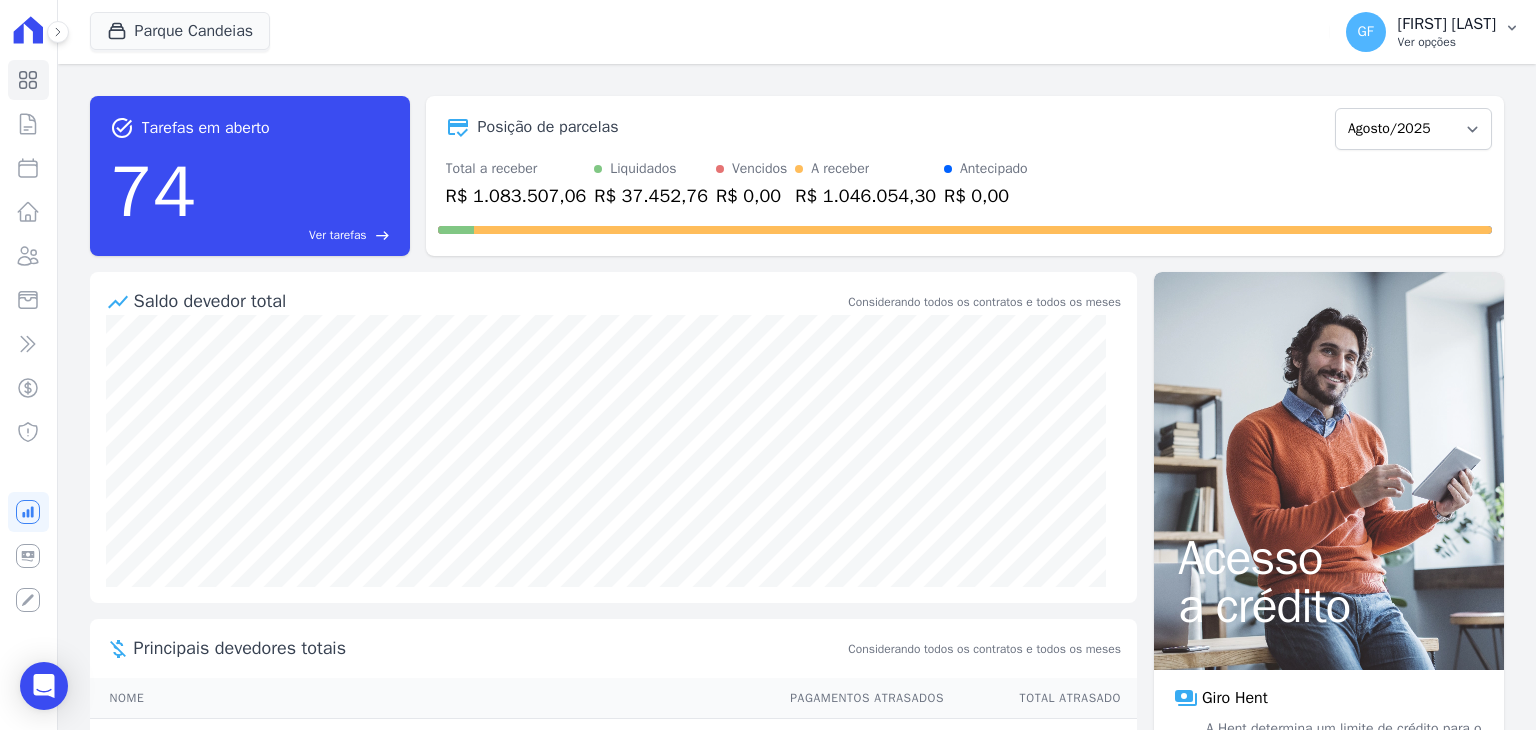 click on "Ver opções" at bounding box center [1447, 42] 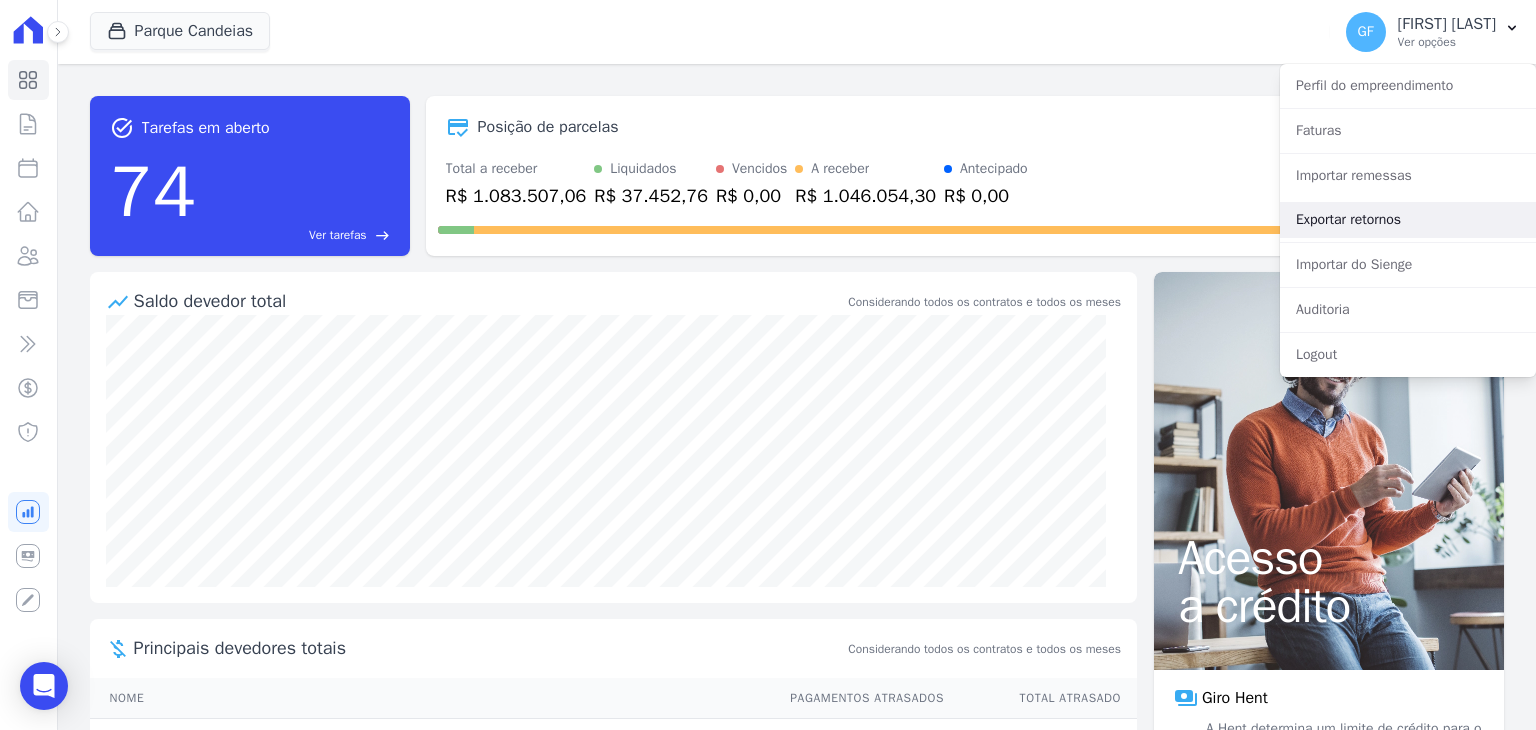 click on "Exportar retornos" at bounding box center (1408, 220) 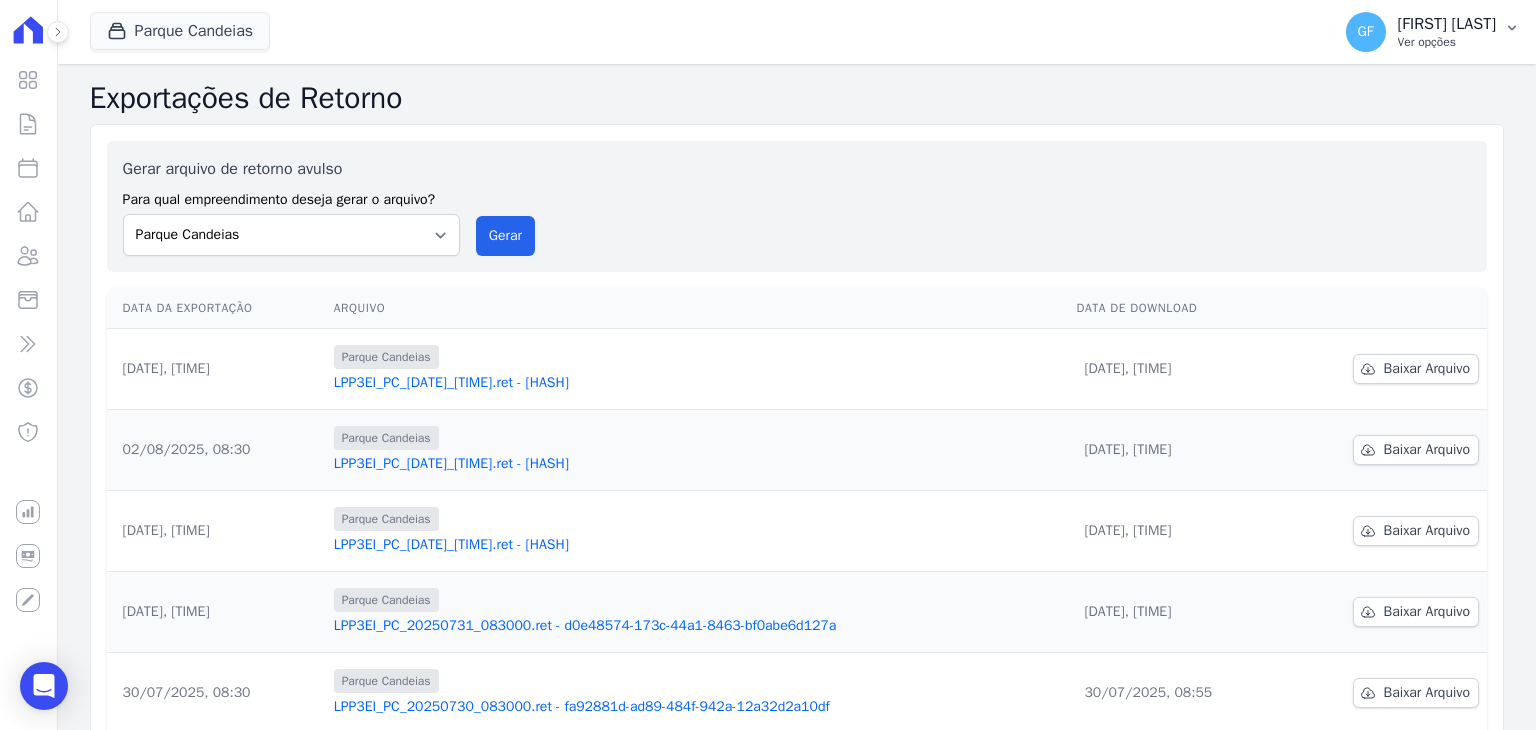 click on "[FIRST] [LAST]" at bounding box center (1447, 24) 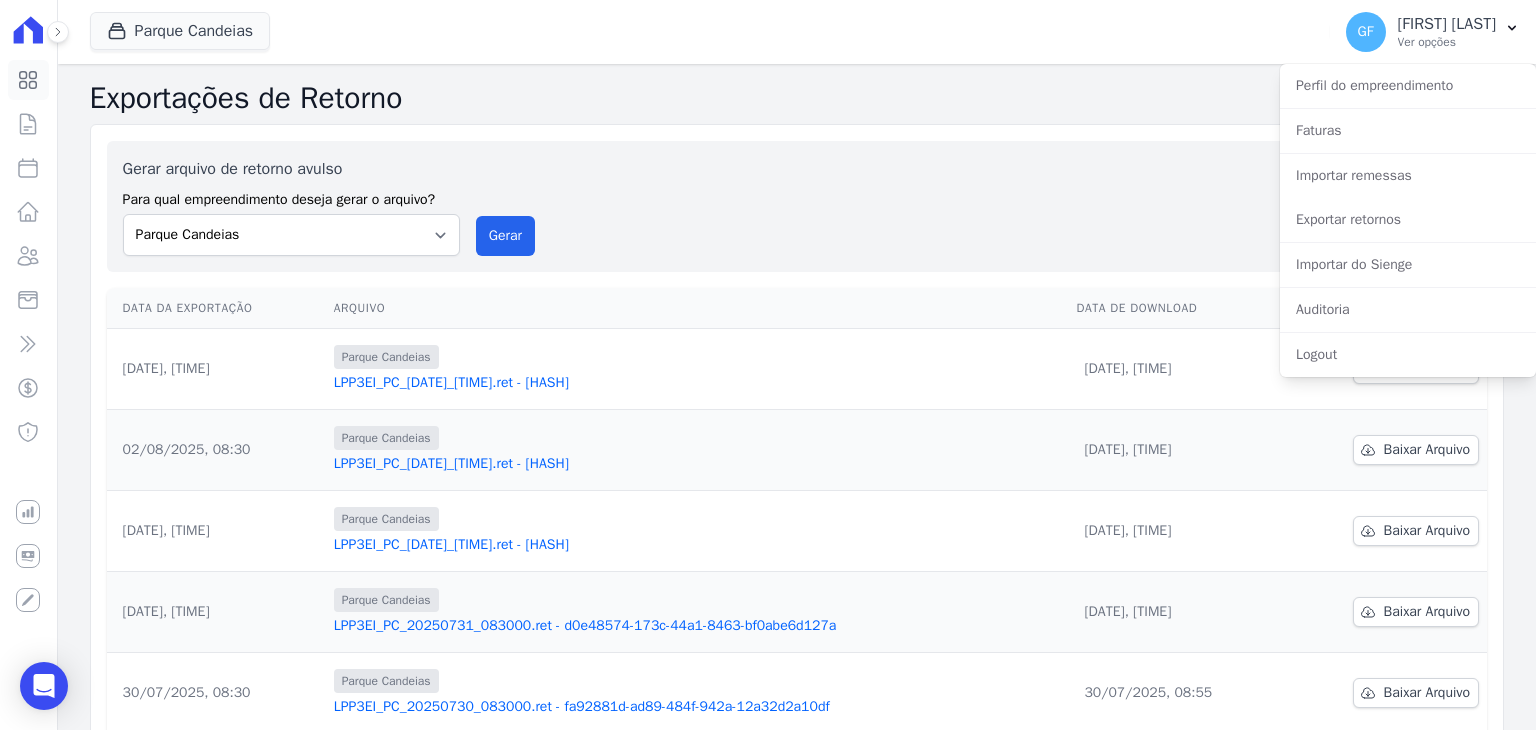 click 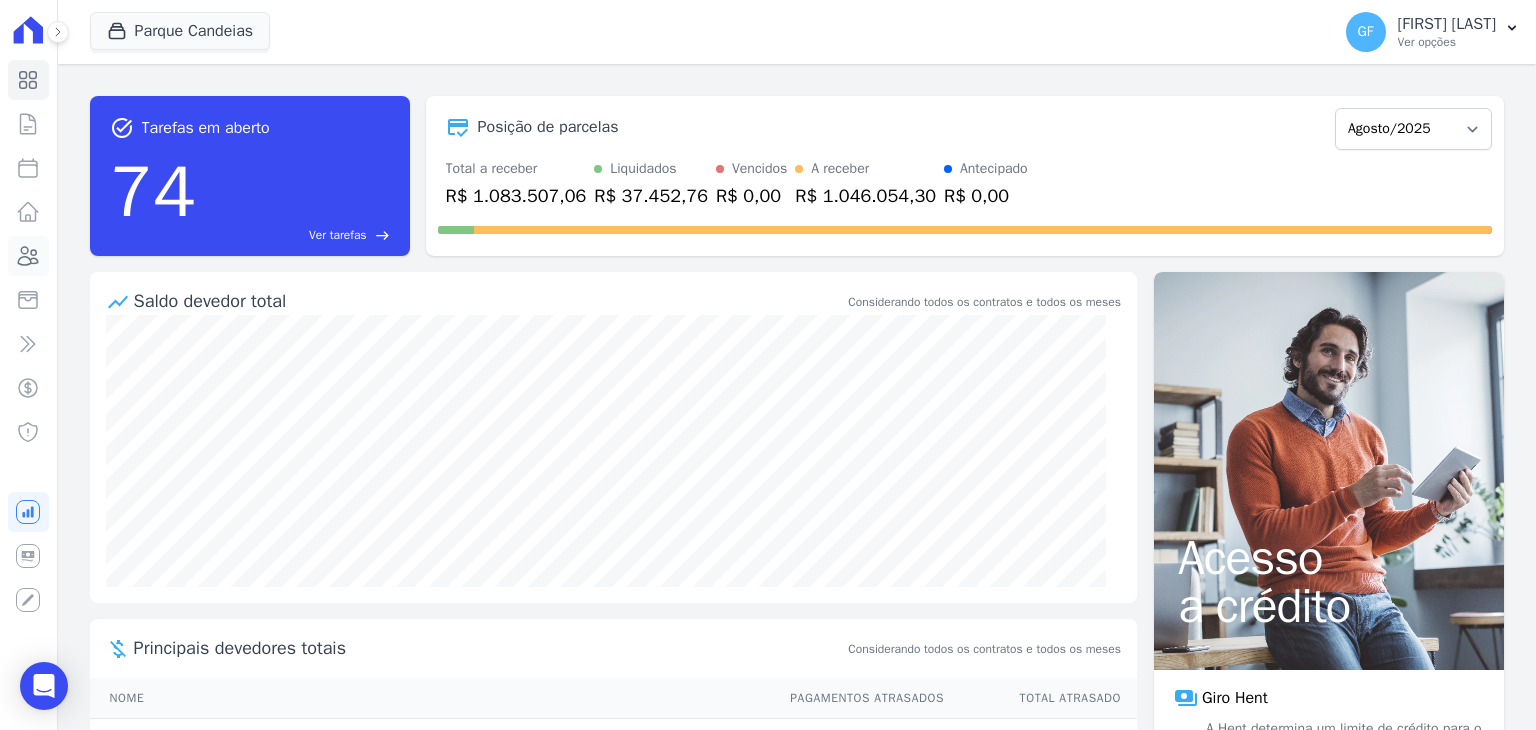 click on "Clientes" at bounding box center [28, 256] 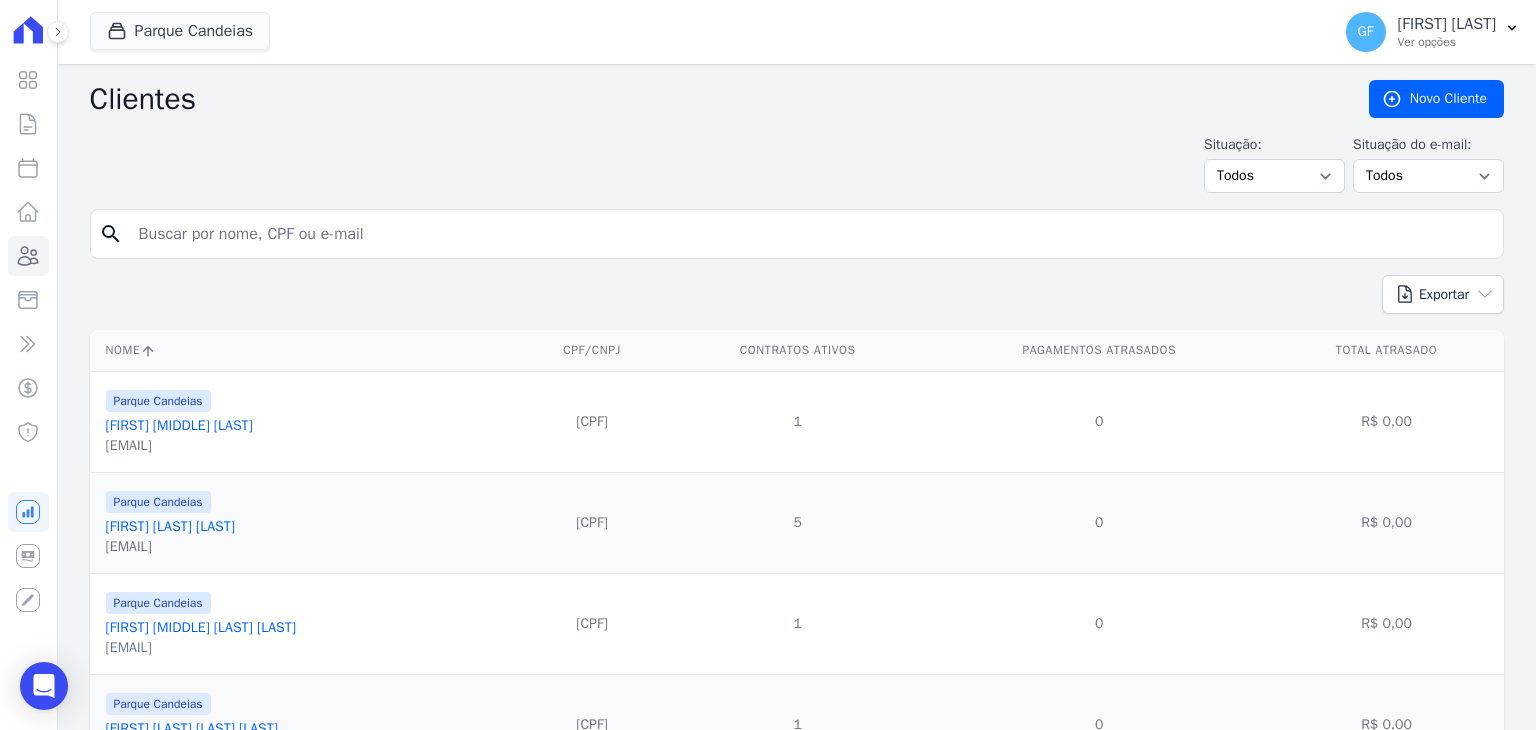 click at bounding box center (811, 234) 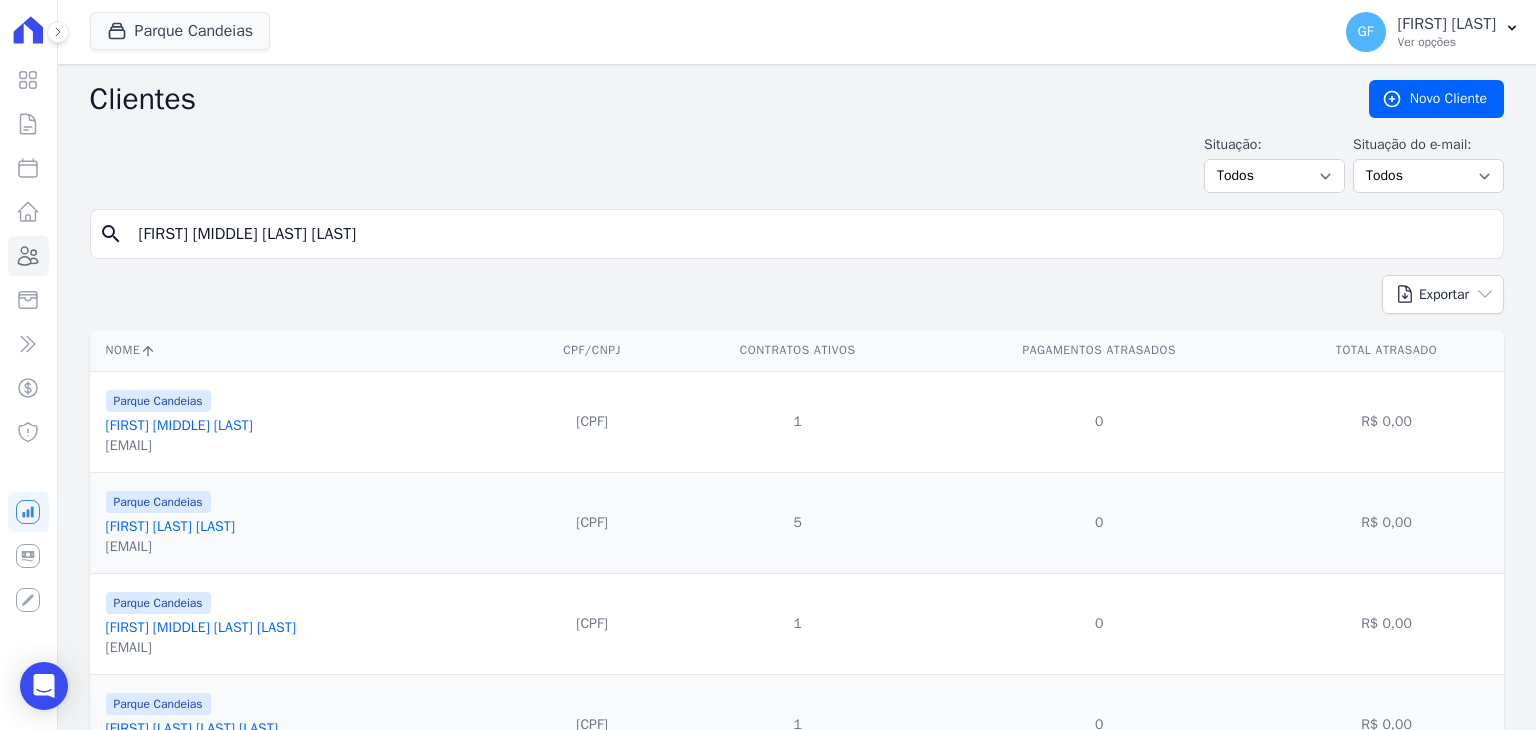 type on "[FIRST] [MIDDLE] [LAST] [LAST]" 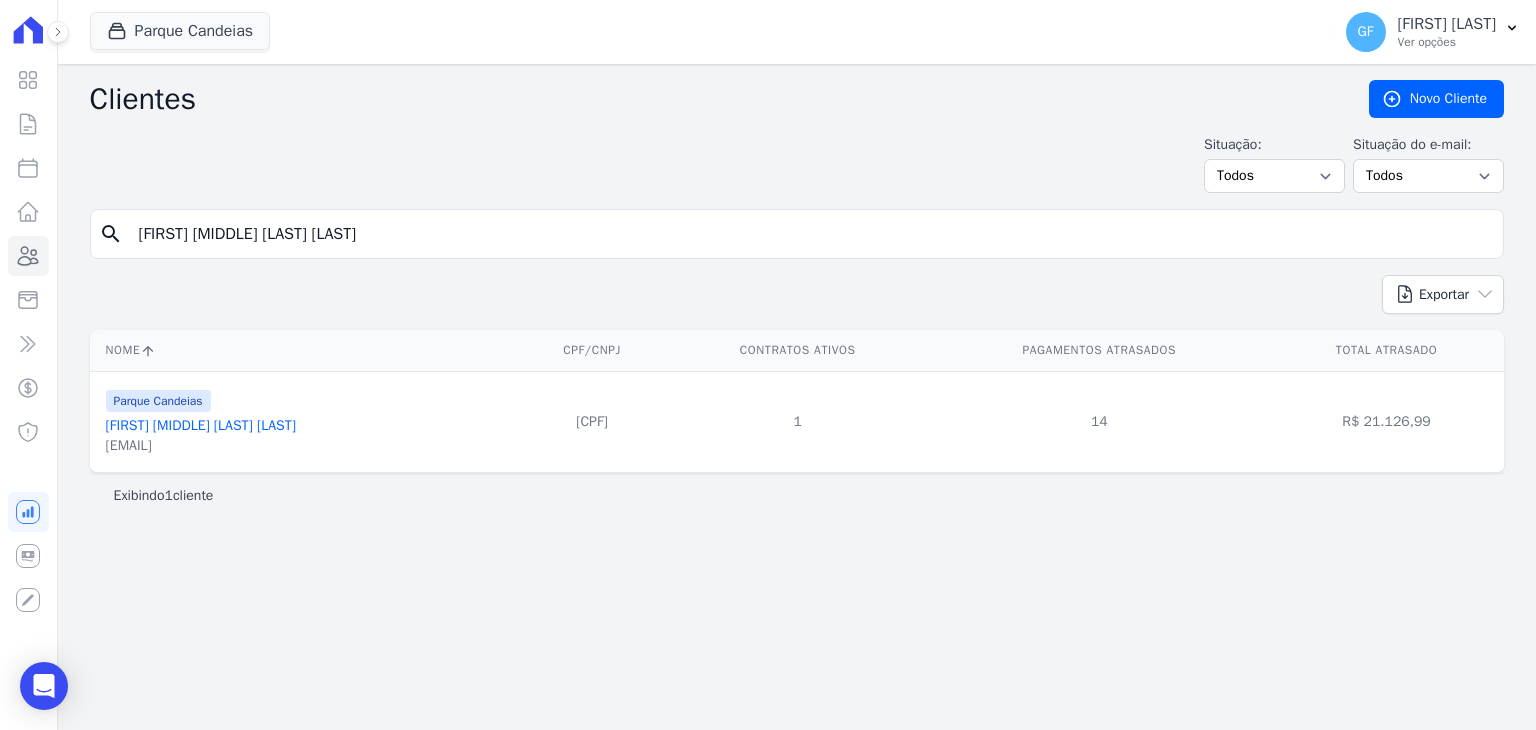 click on "[FIRST] [MIDDLE] [LAST] [LAST]" at bounding box center (201, 425) 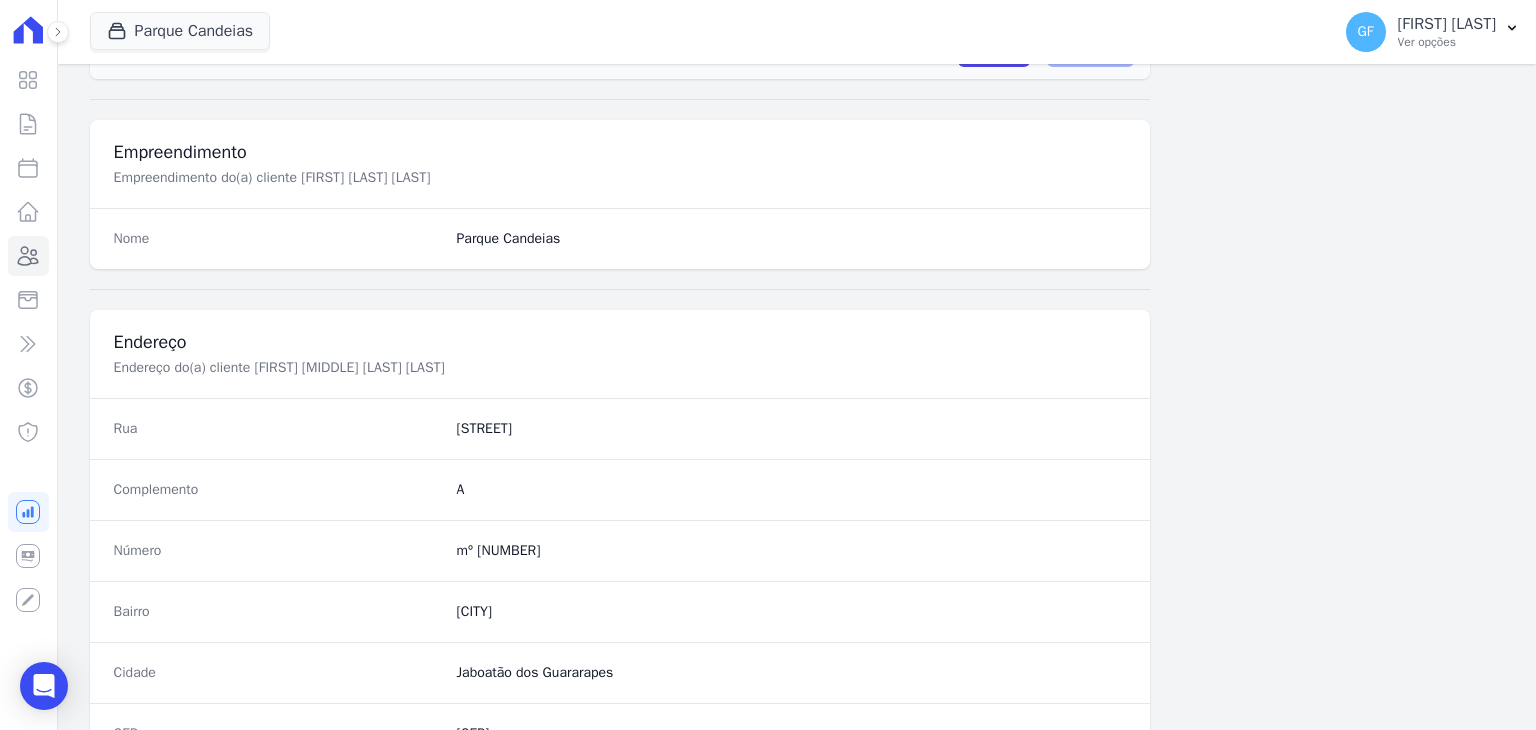 scroll, scrollTop: 1135, scrollLeft: 0, axis: vertical 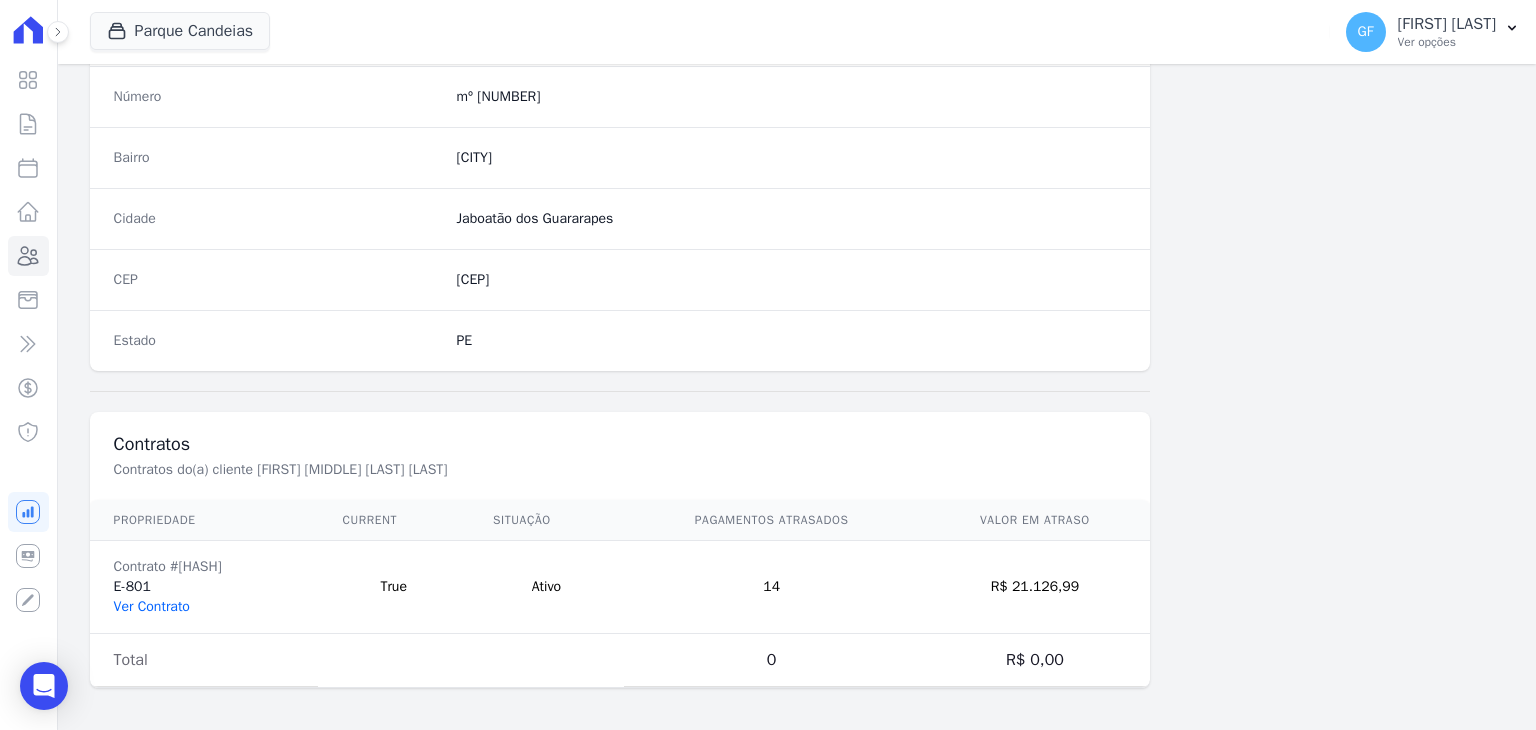 click on "Ver Contrato" at bounding box center (152, 606) 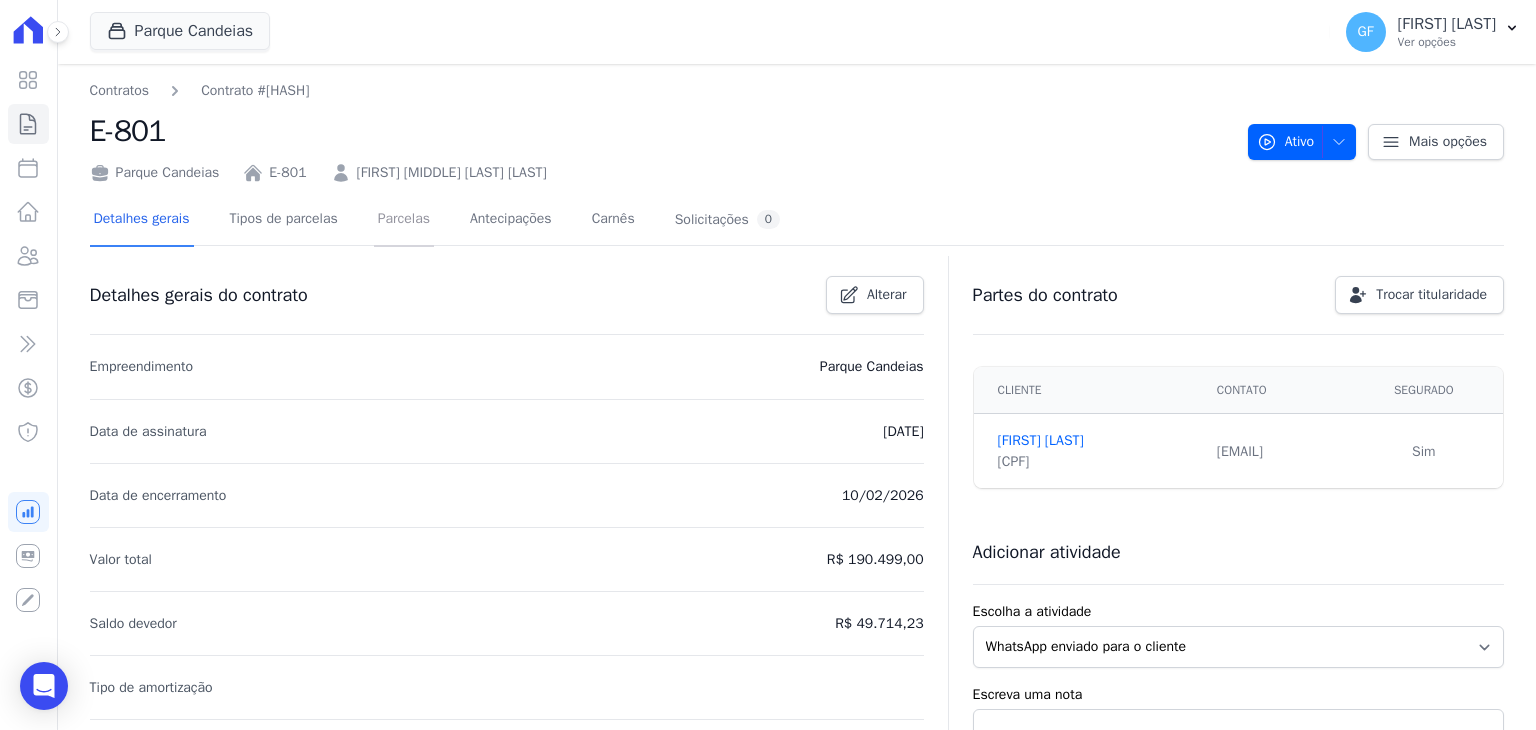 click on "Parcelas" at bounding box center (404, 220) 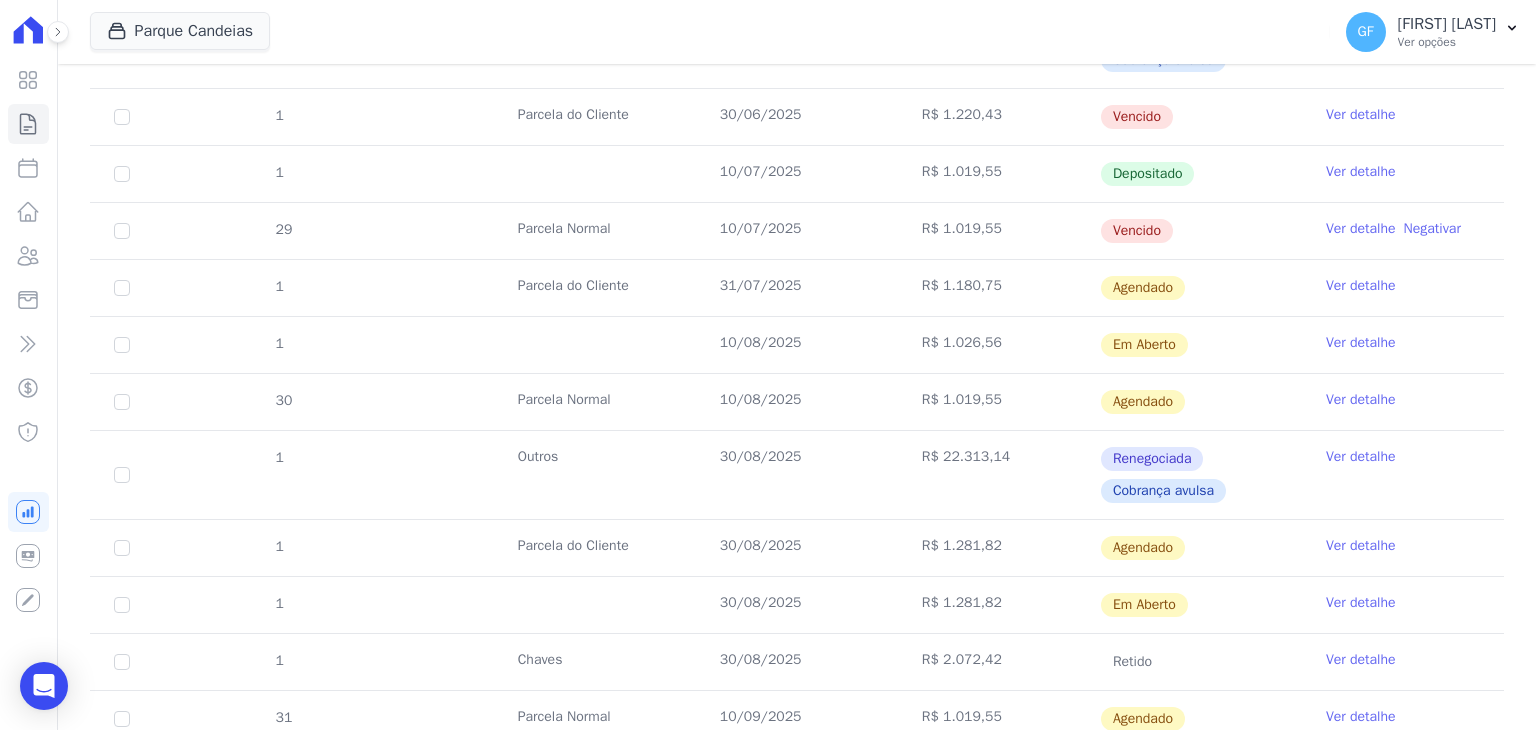 scroll, scrollTop: 1360, scrollLeft: 0, axis: vertical 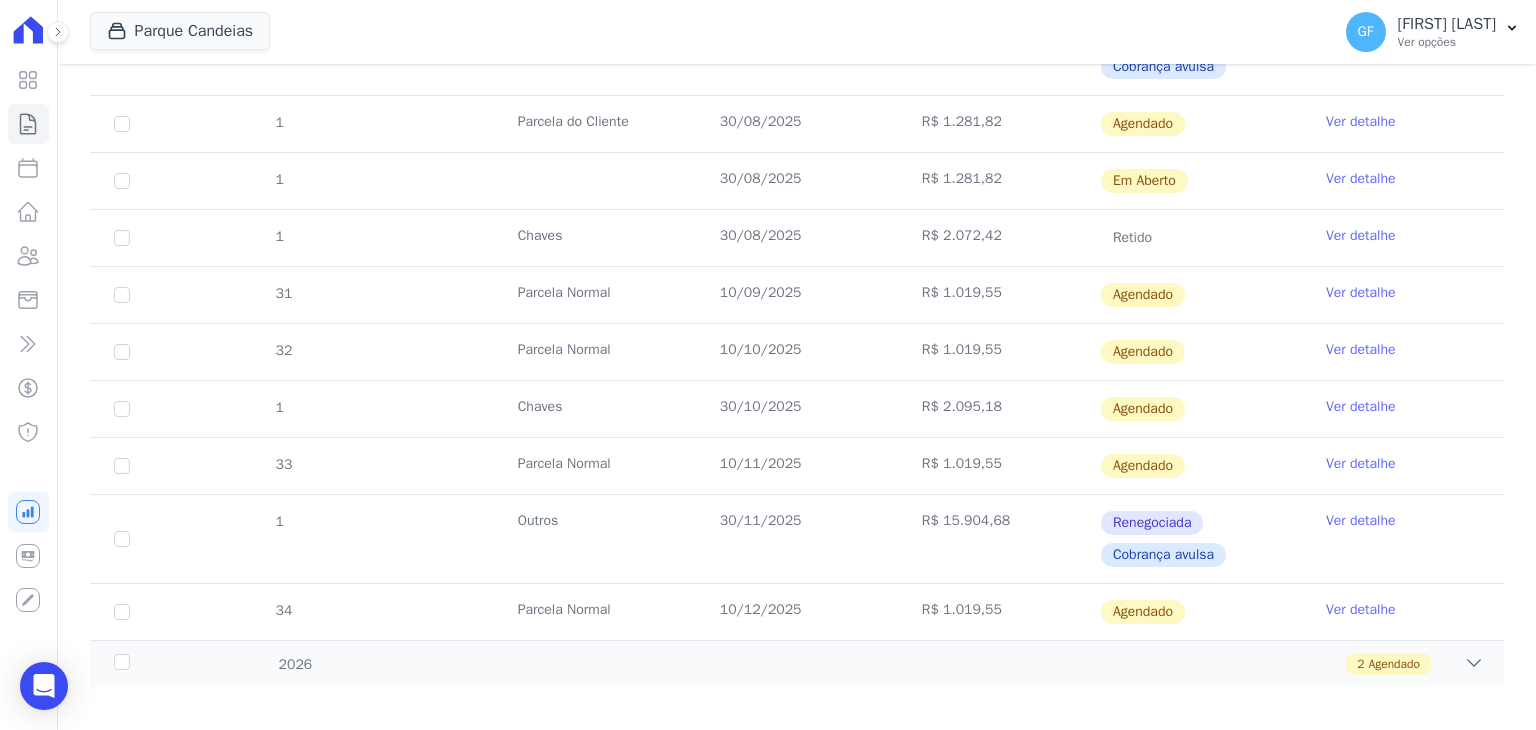 drag, startPoint x: 705, startPoint y: 404, endPoint x: 1170, endPoint y: 224, distance: 498.6231 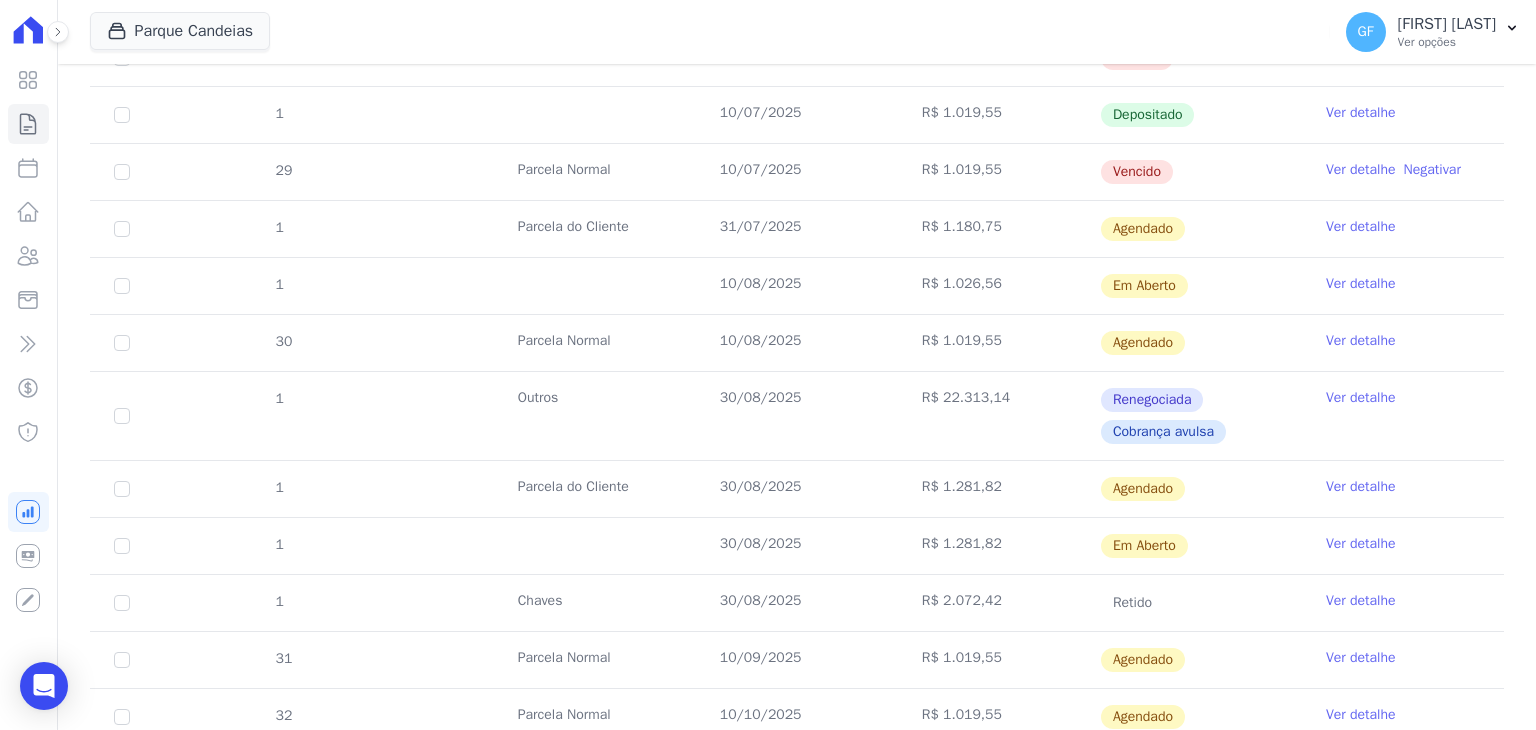 scroll, scrollTop: 1452, scrollLeft: 0, axis: vertical 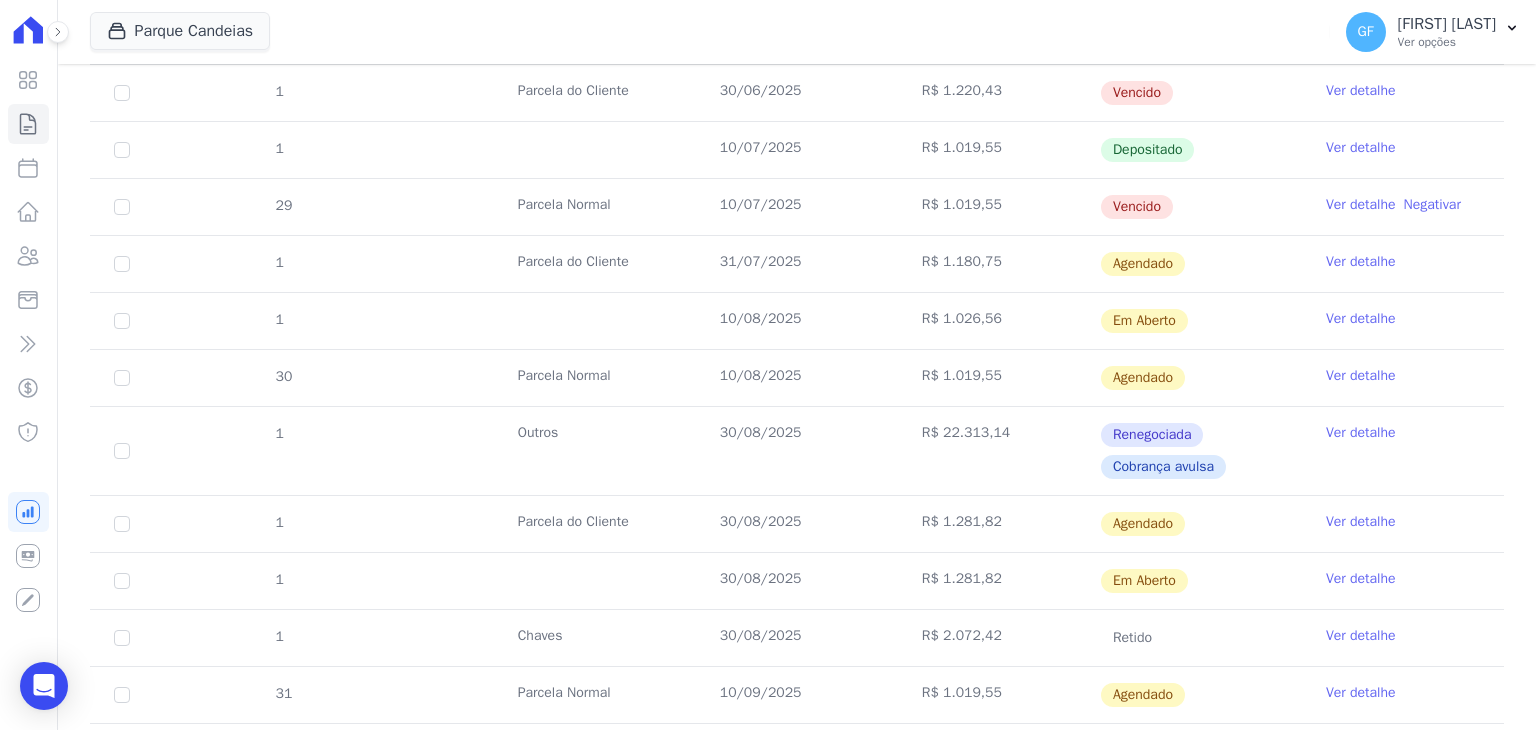 click on "10/08/2025" at bounding box center [797, 321] 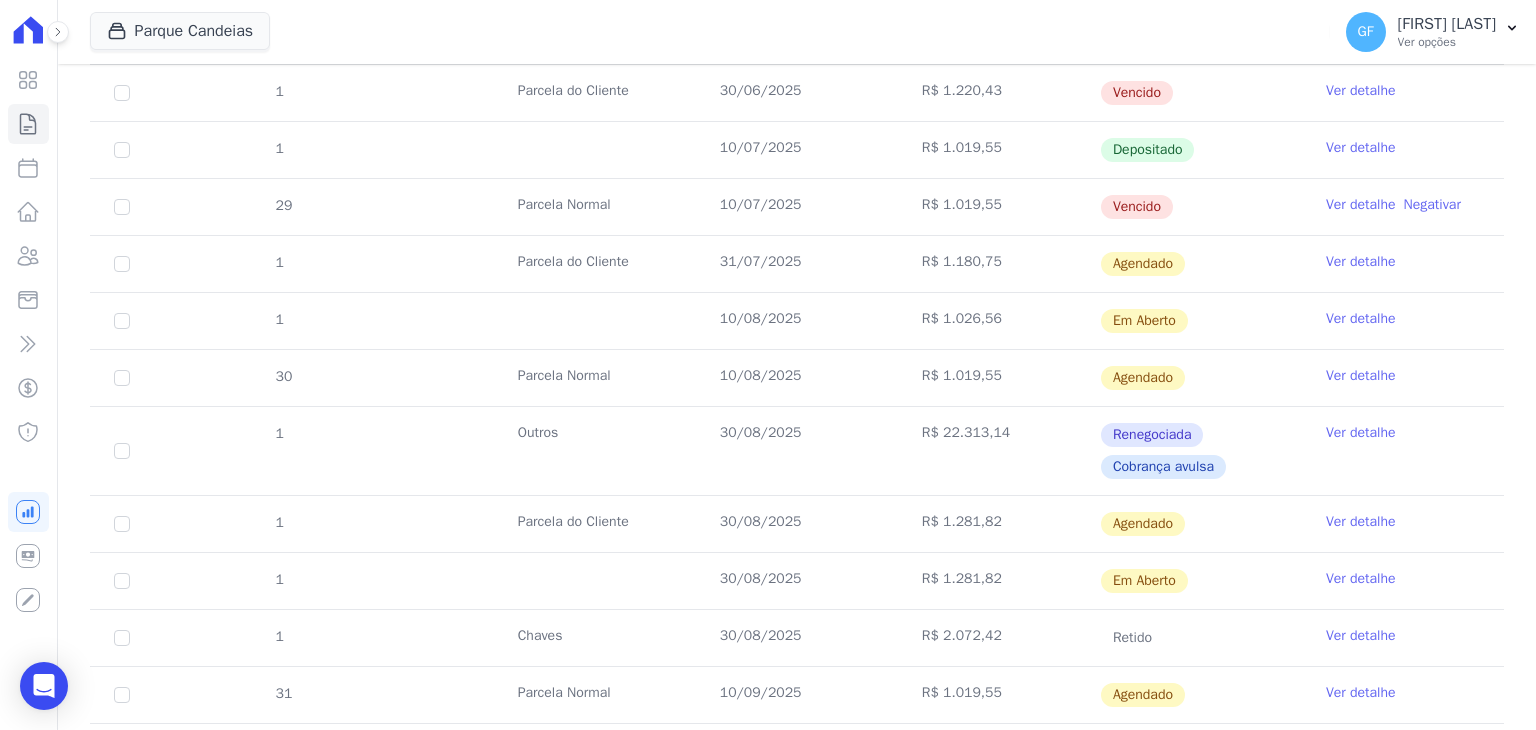 click on "Ver detalhe" at bounding box center [1361, 319] 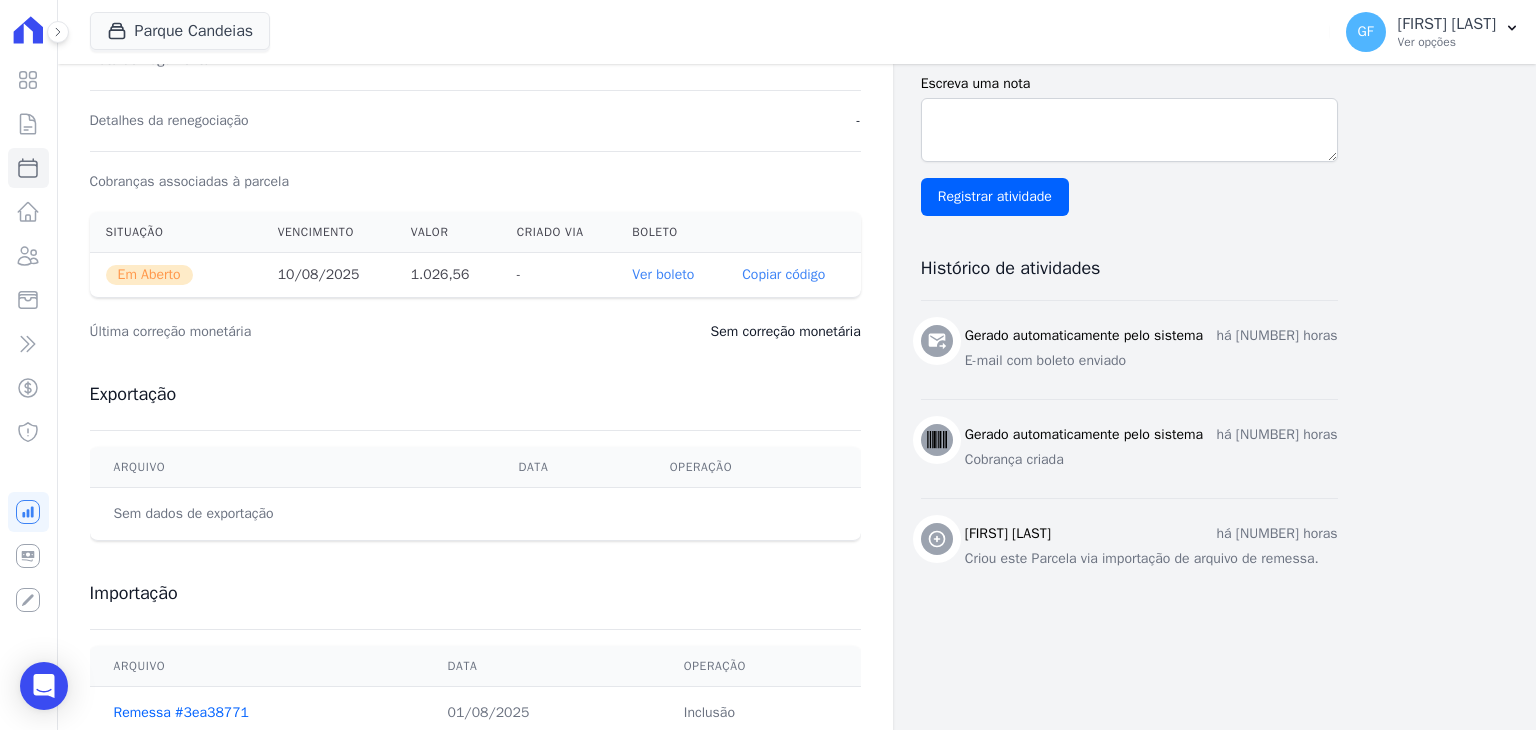 scroll, scrollTop: 600, scrollLeft: 0, axis: vertical 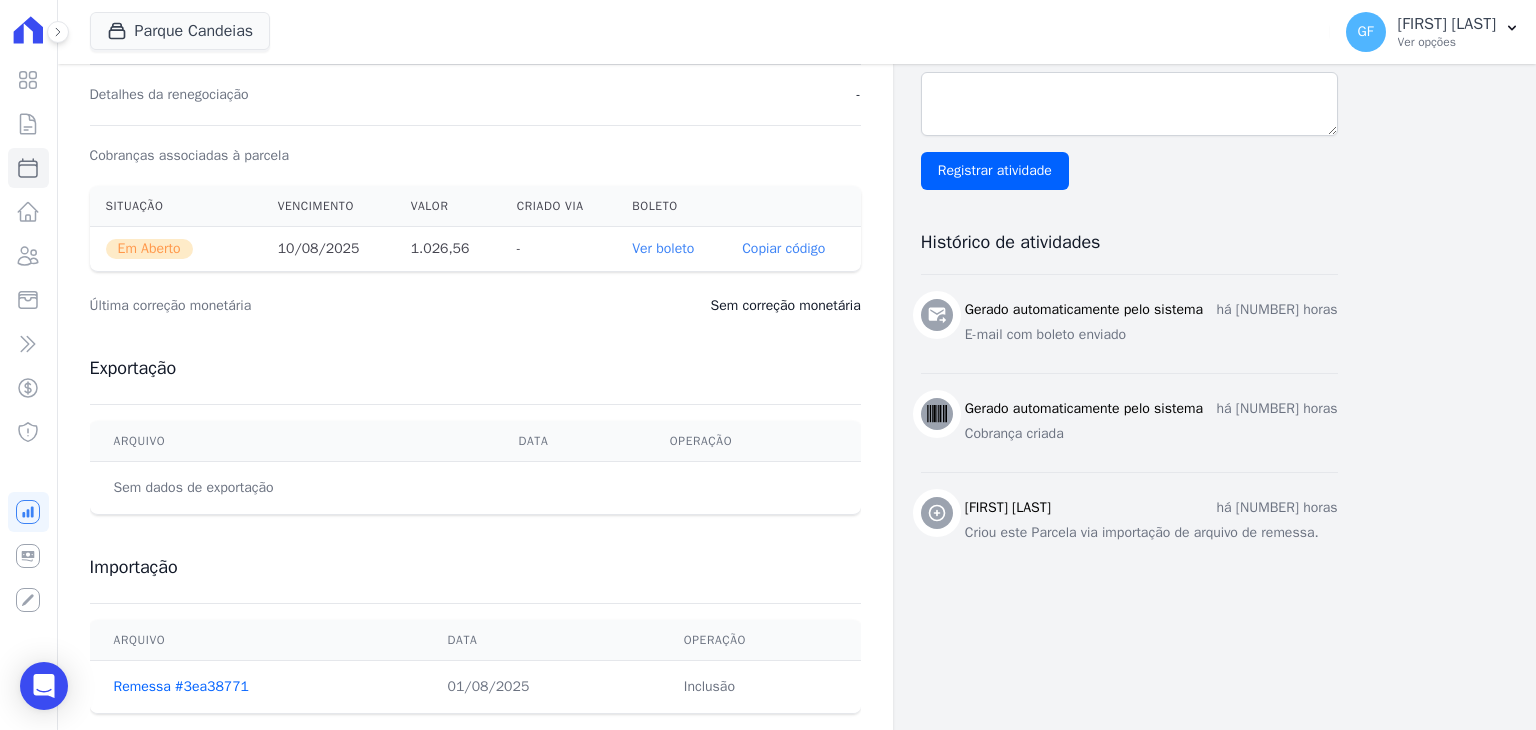 click on "Ver boleto" at bounding box center [663, 248] 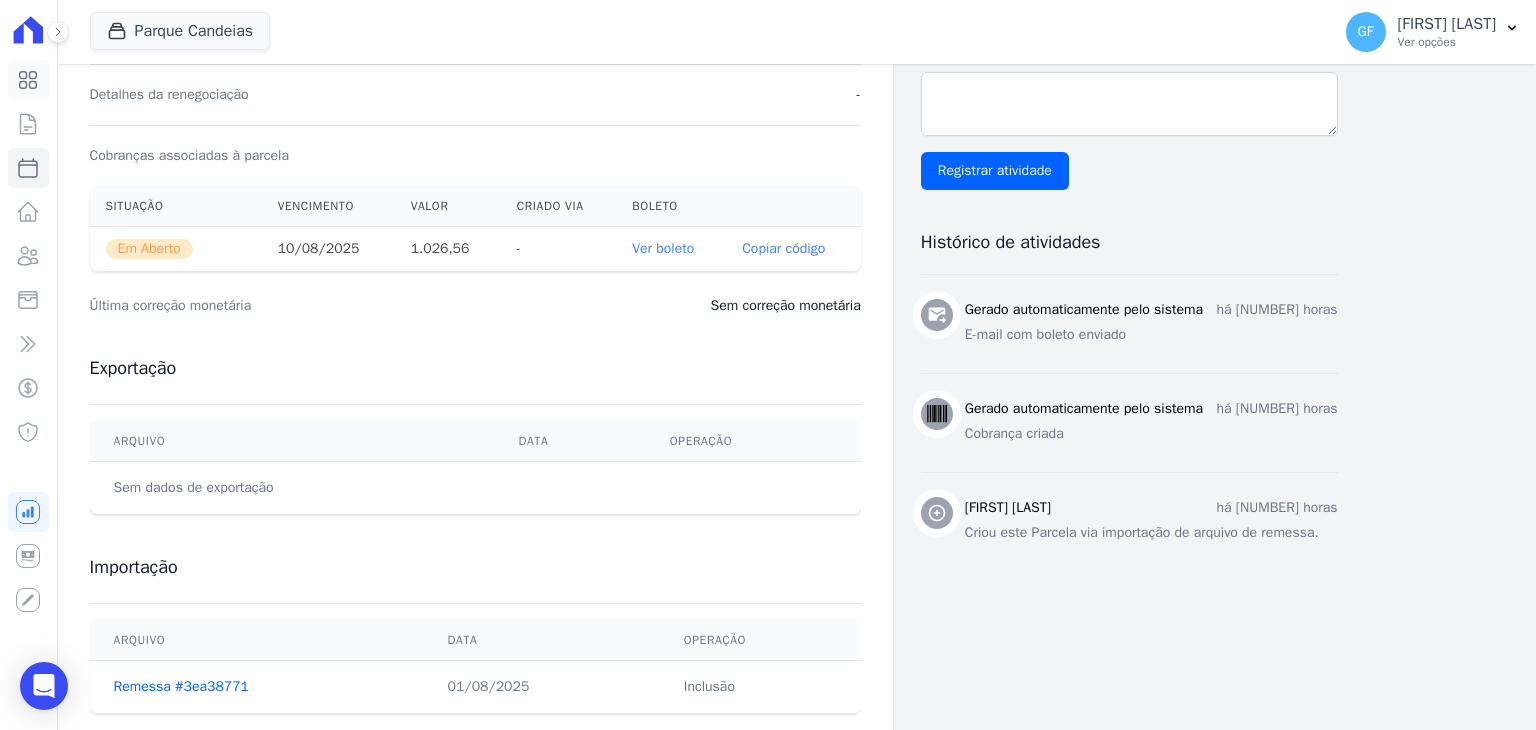 click 